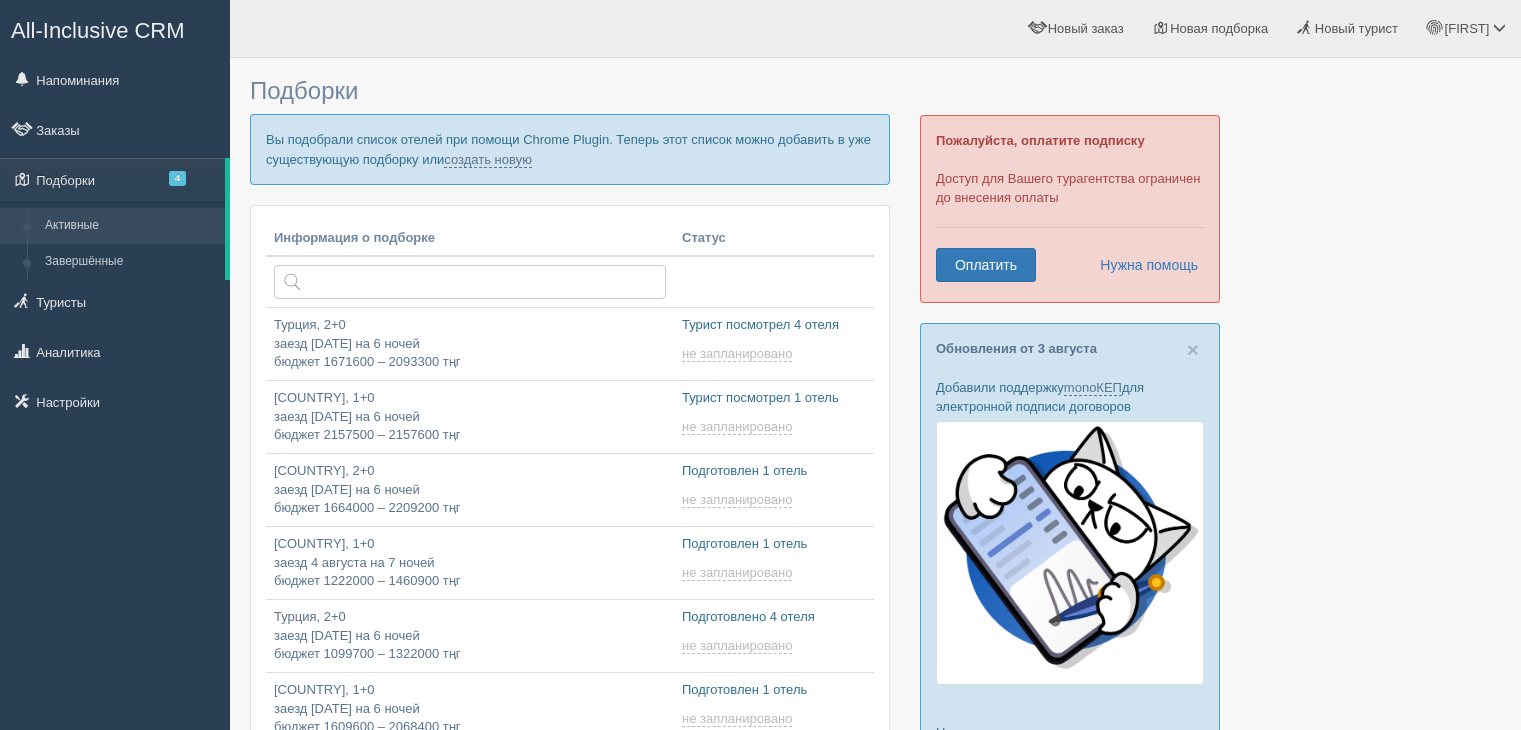 scroll, scrollTop: 0, scrollLeft: 0, axis: both 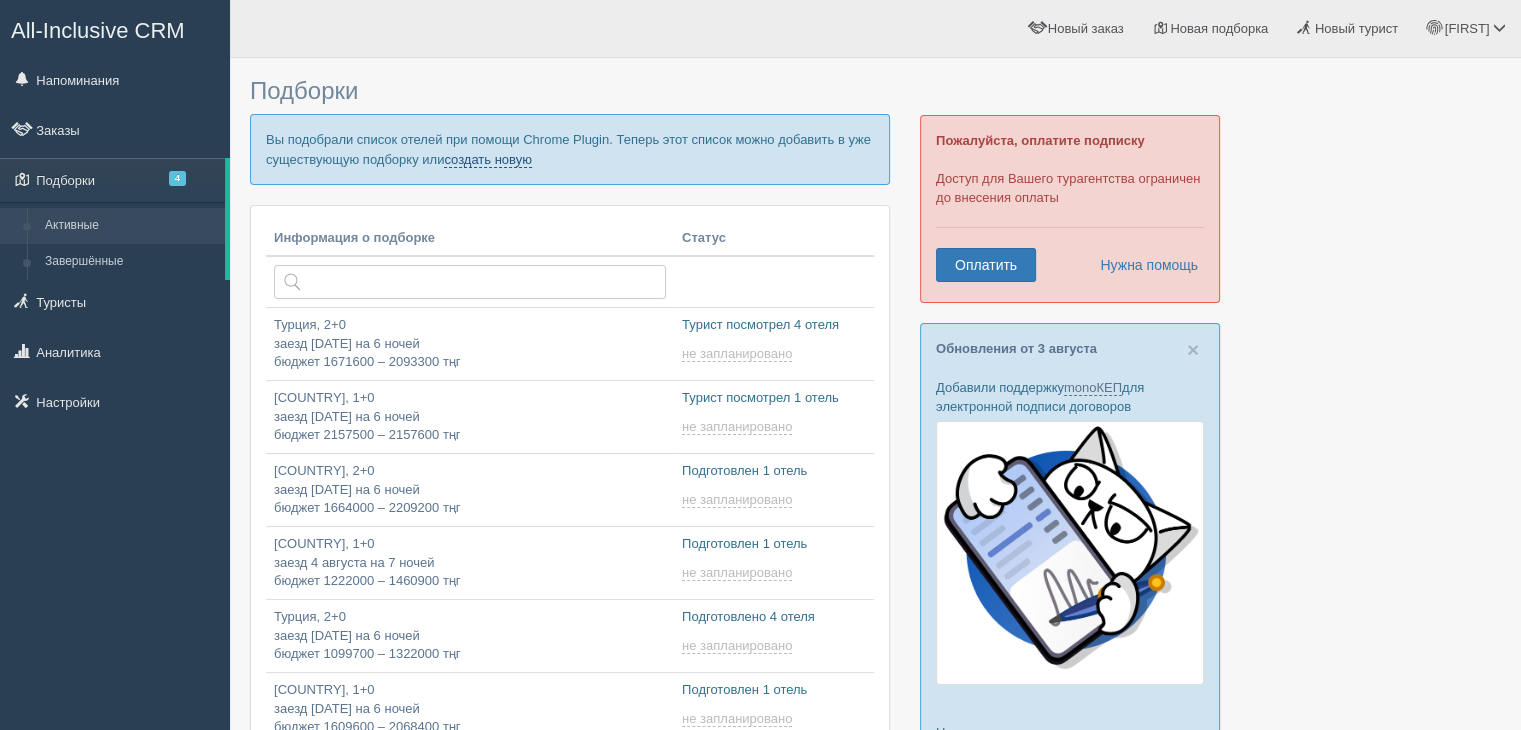 click on "создать новую" at bounding box center [488, 160] 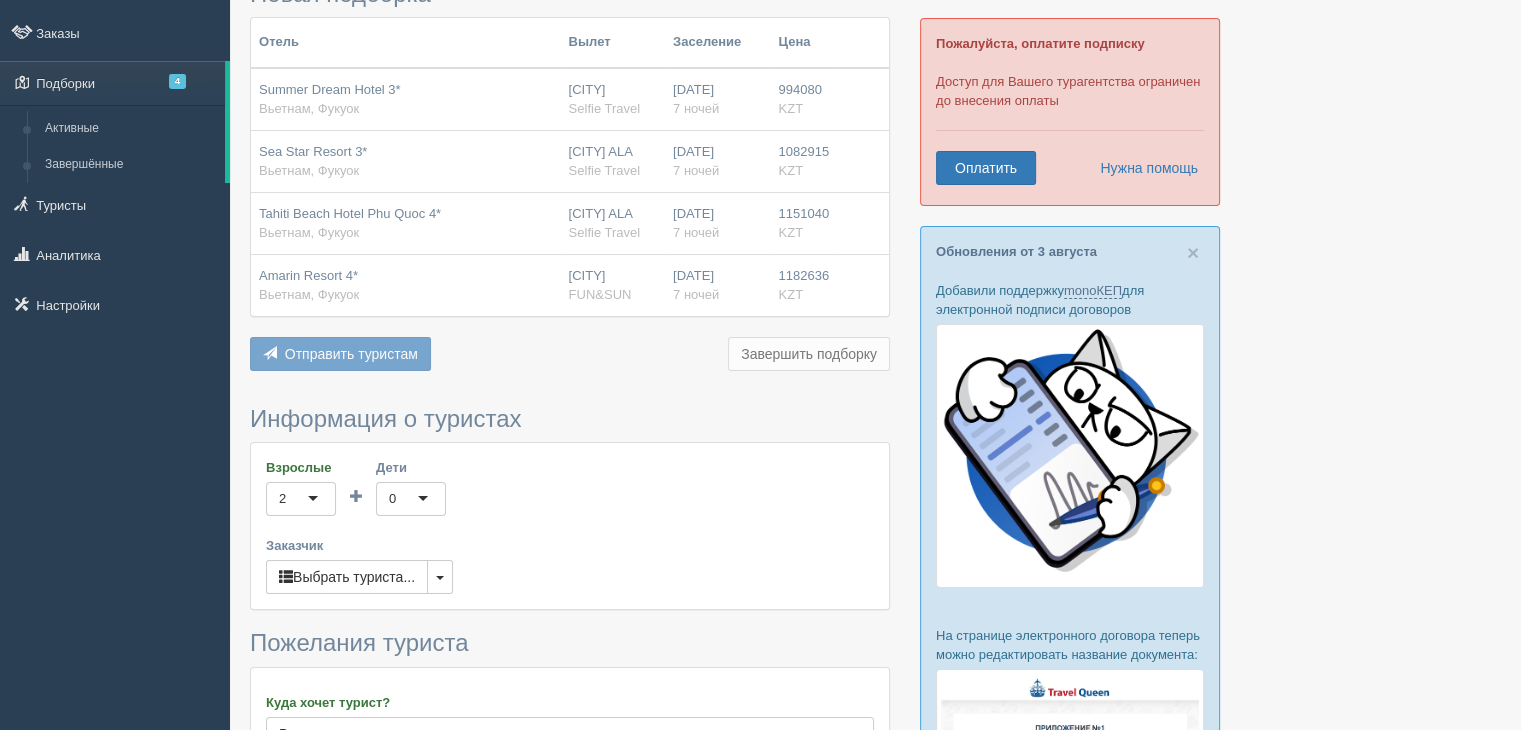 scroll, scrollTop: 200, scrollLeft: 0, axis: vertical 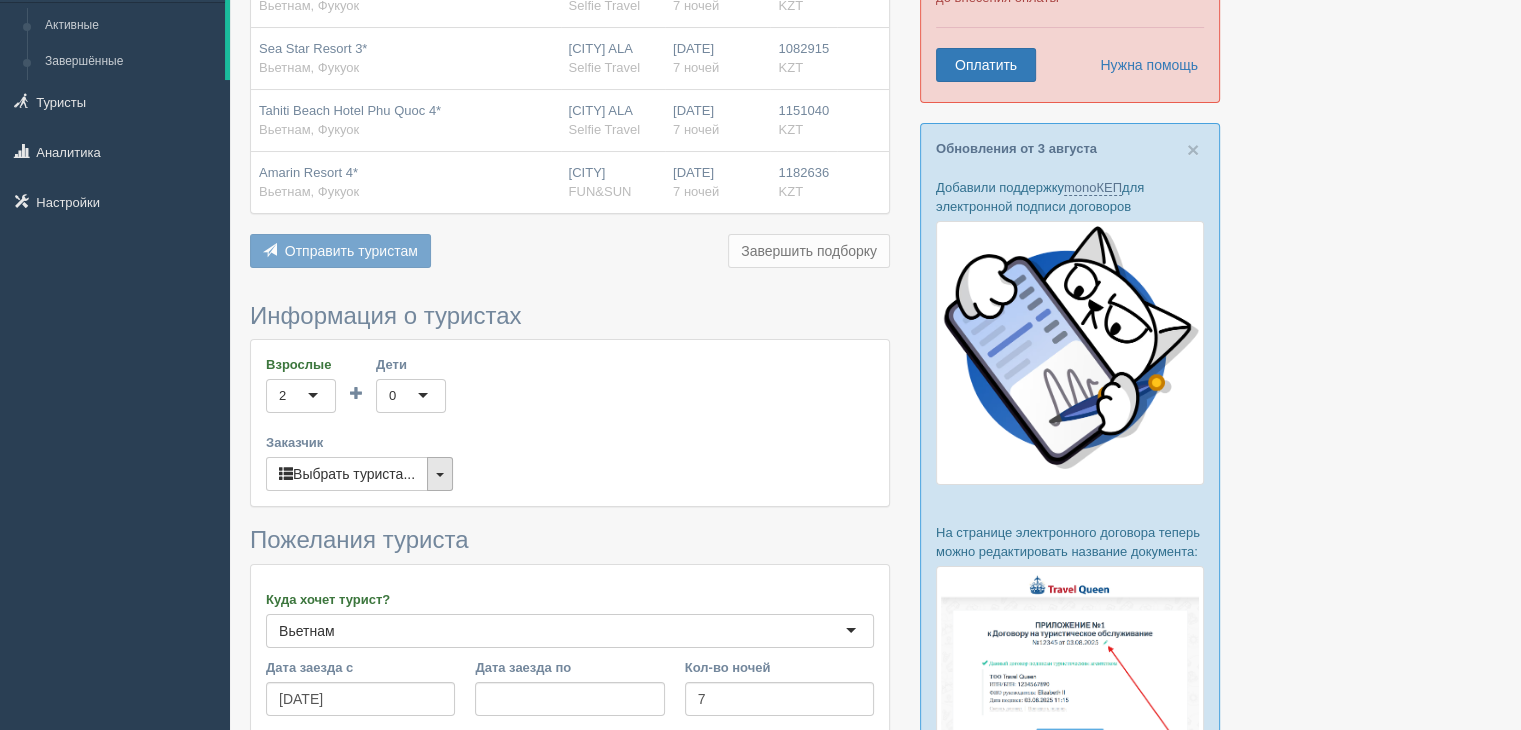 click at bounding box center (440, 474) 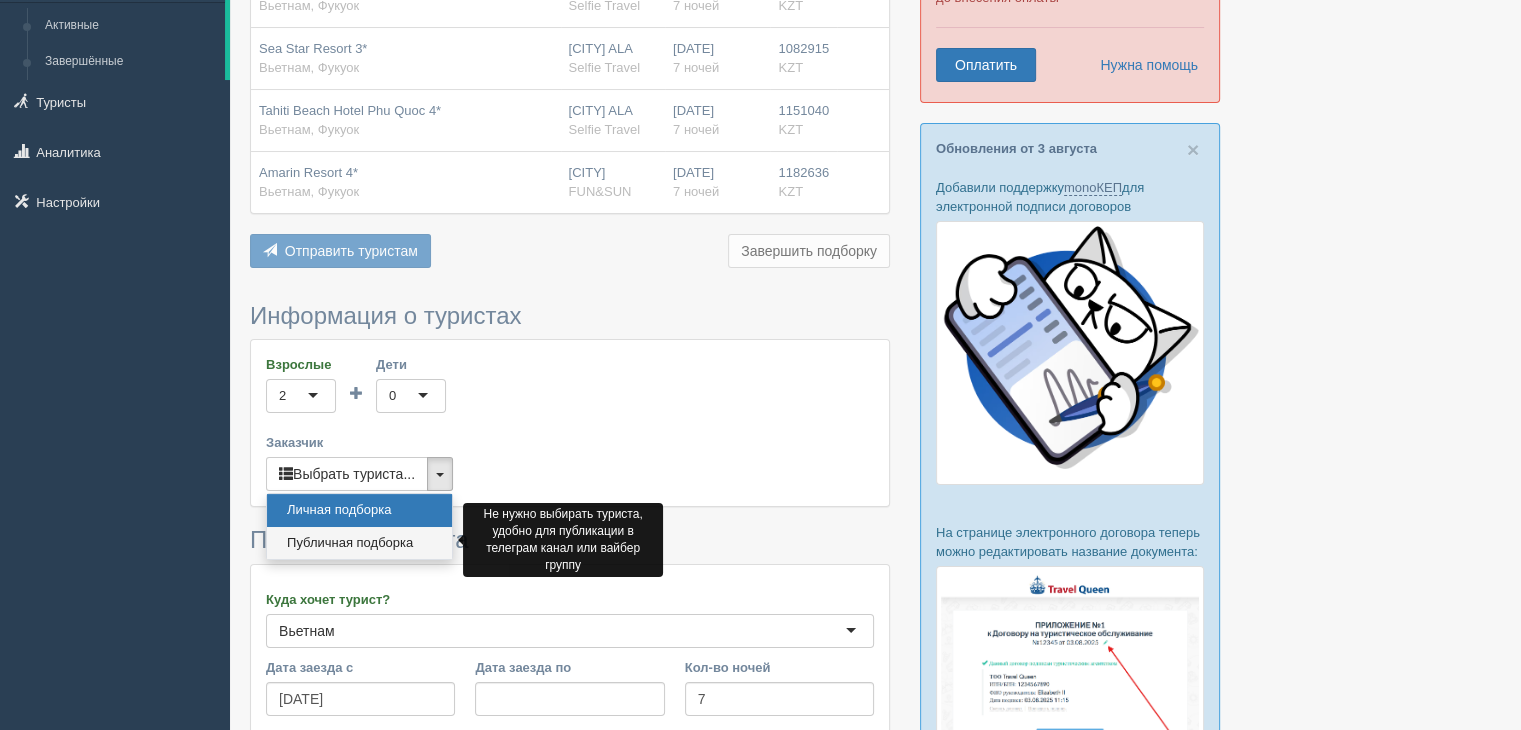 click on "Публичная подборка" at bounding box center [359, 543] 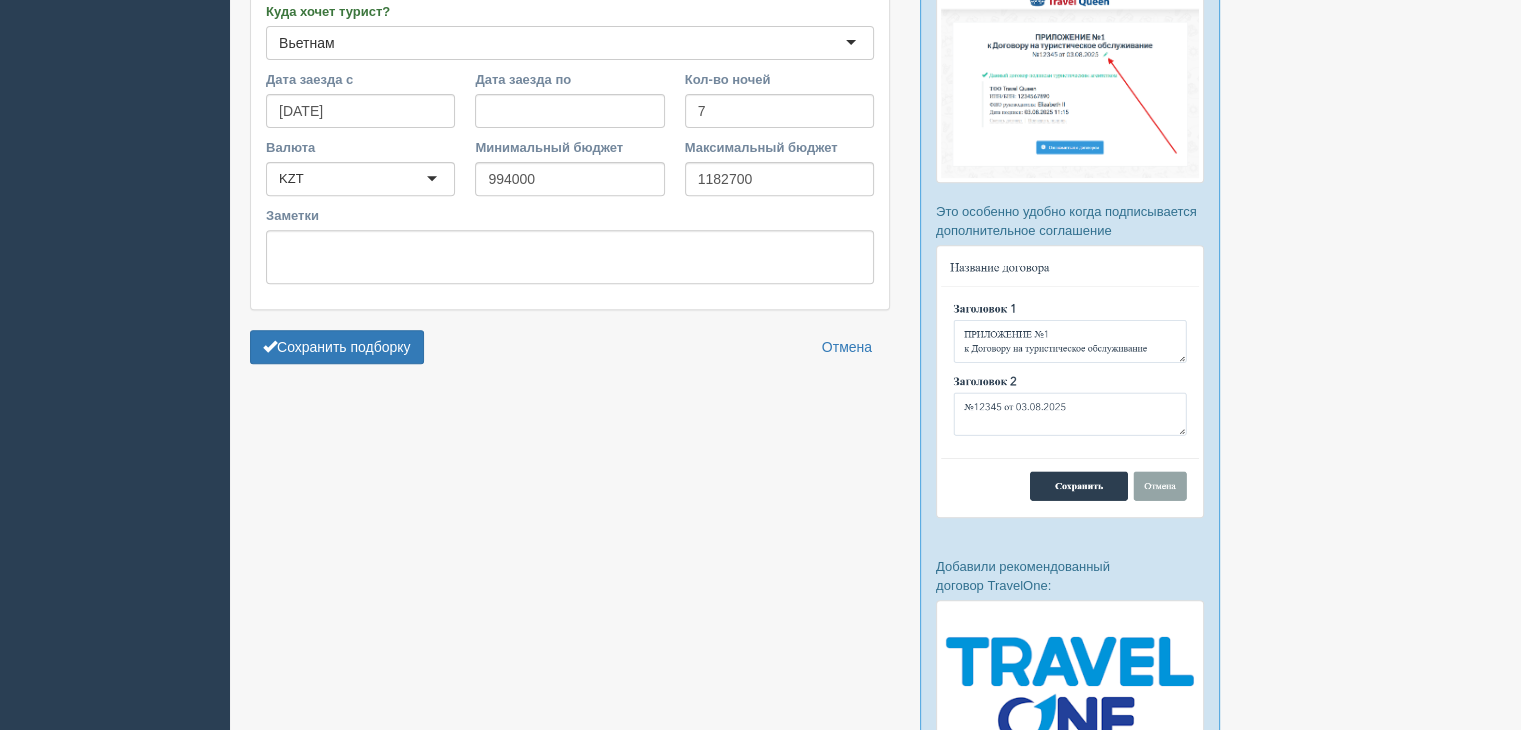 scroll, scrollTop: 800, scrollLeft: 0, axis: vertical 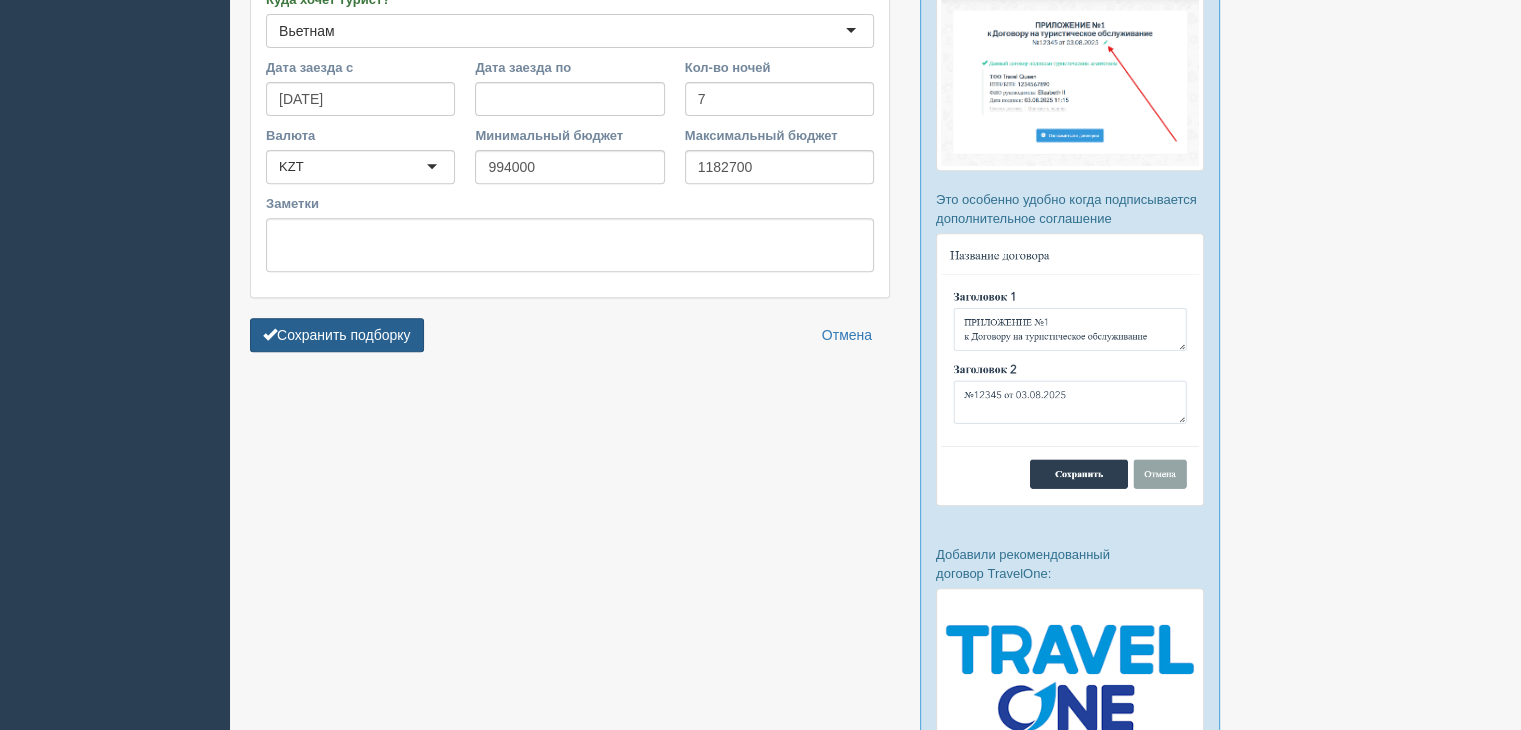 click on "Сохранить подборку" at bounding box center [337, 335] 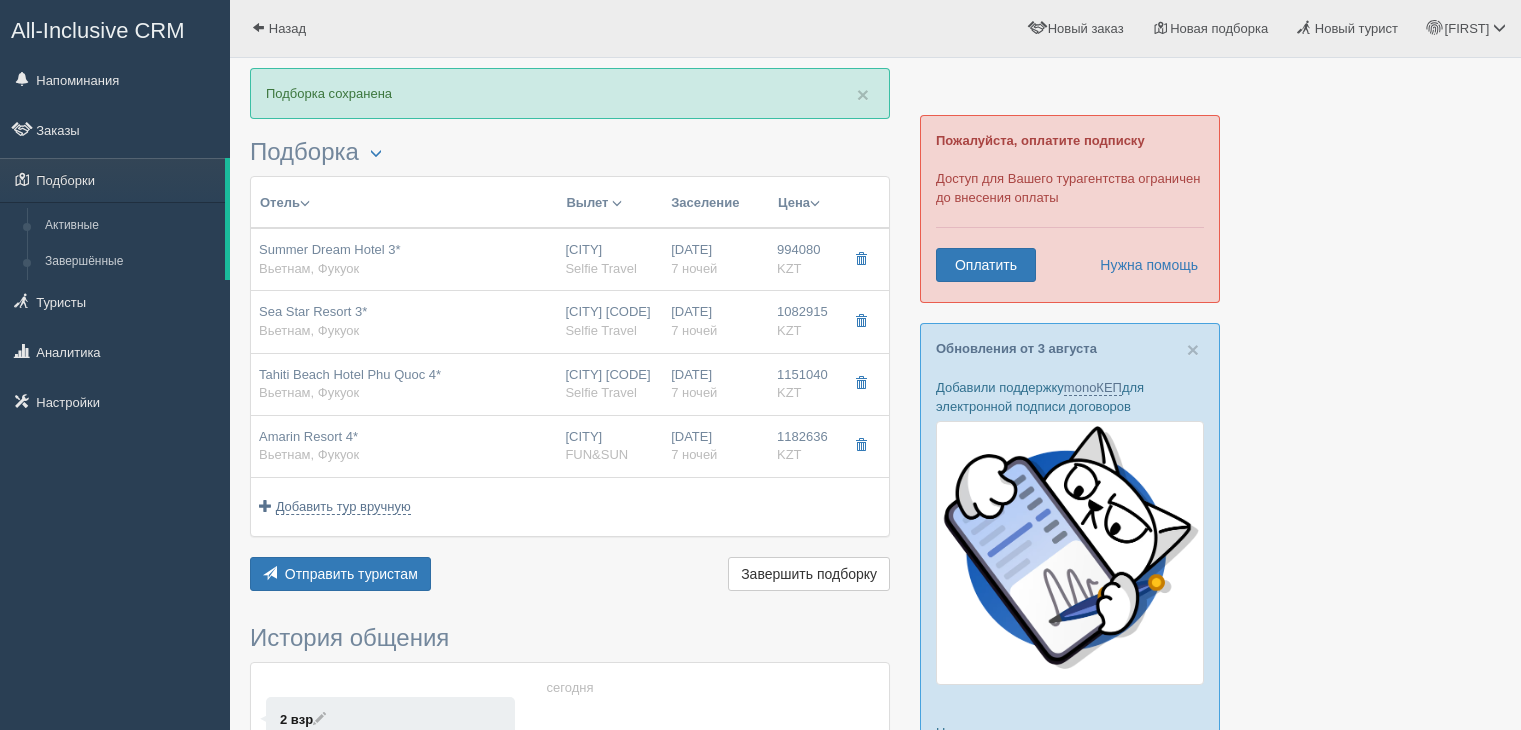 scroll, scrollTop: 0, scrollLeft: 0, axis: both 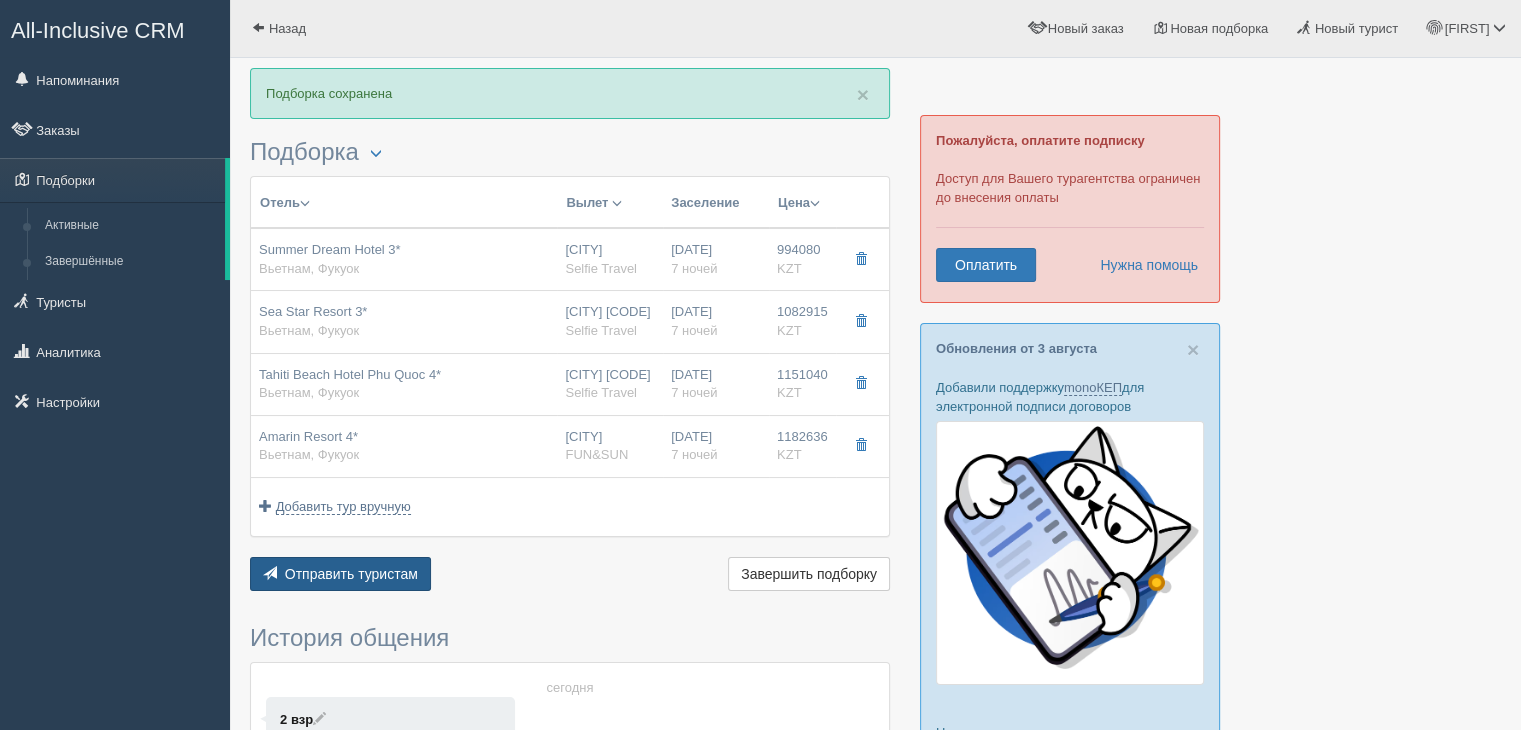 click on "Отправить туристам" at bounding box center [351, 574] 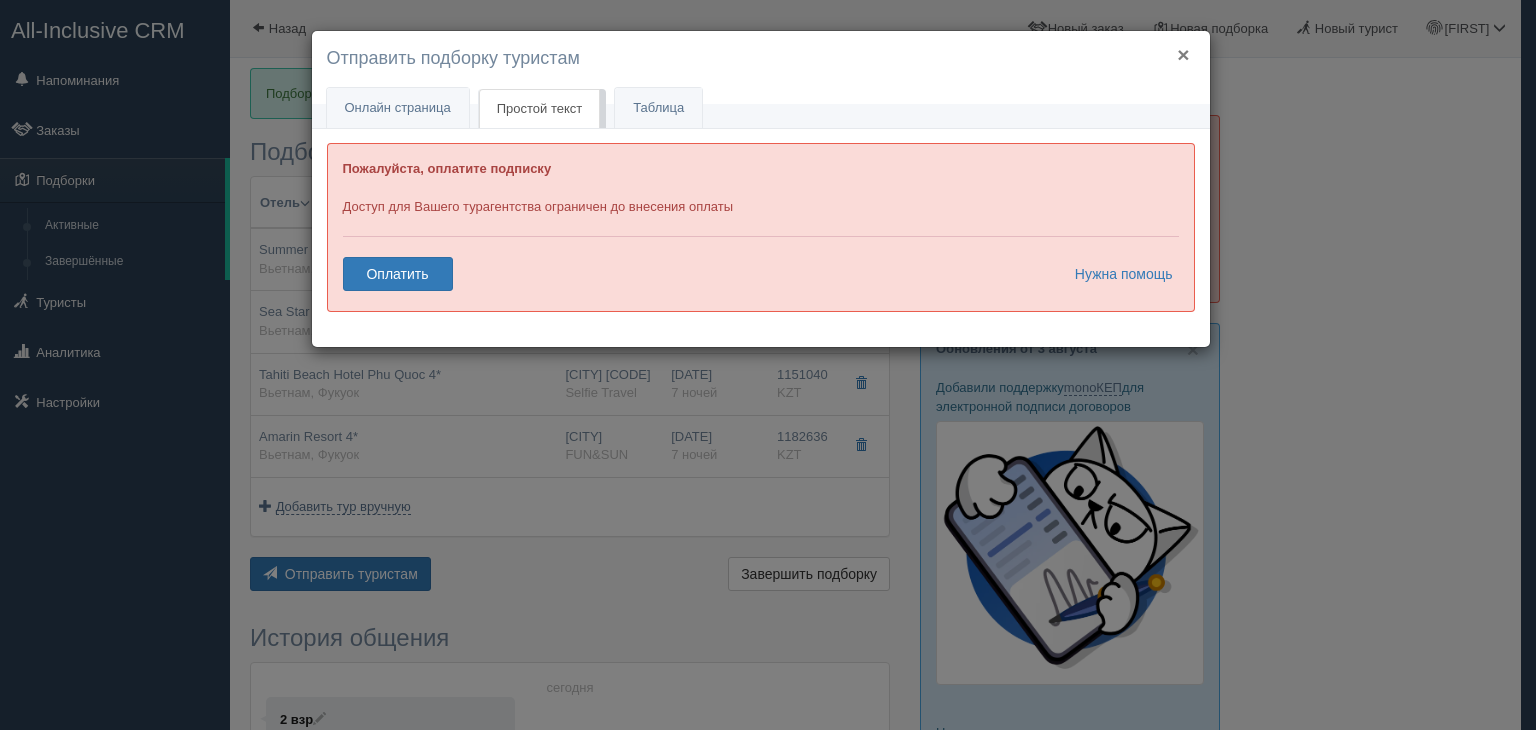 click on "×" at bounding box center [1183, 54] 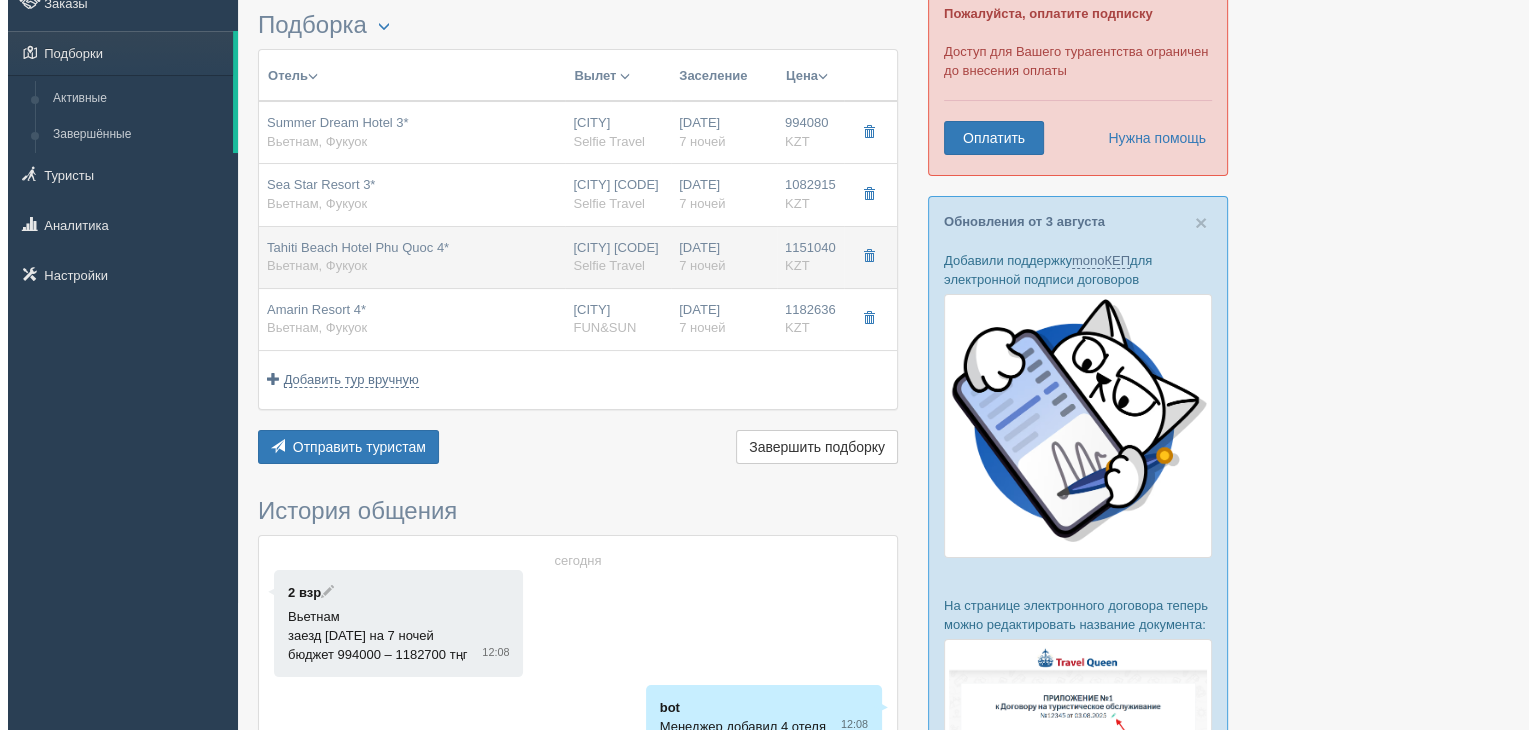 scroll, scrollTop: 0, scrollLeft: 0, axis: both 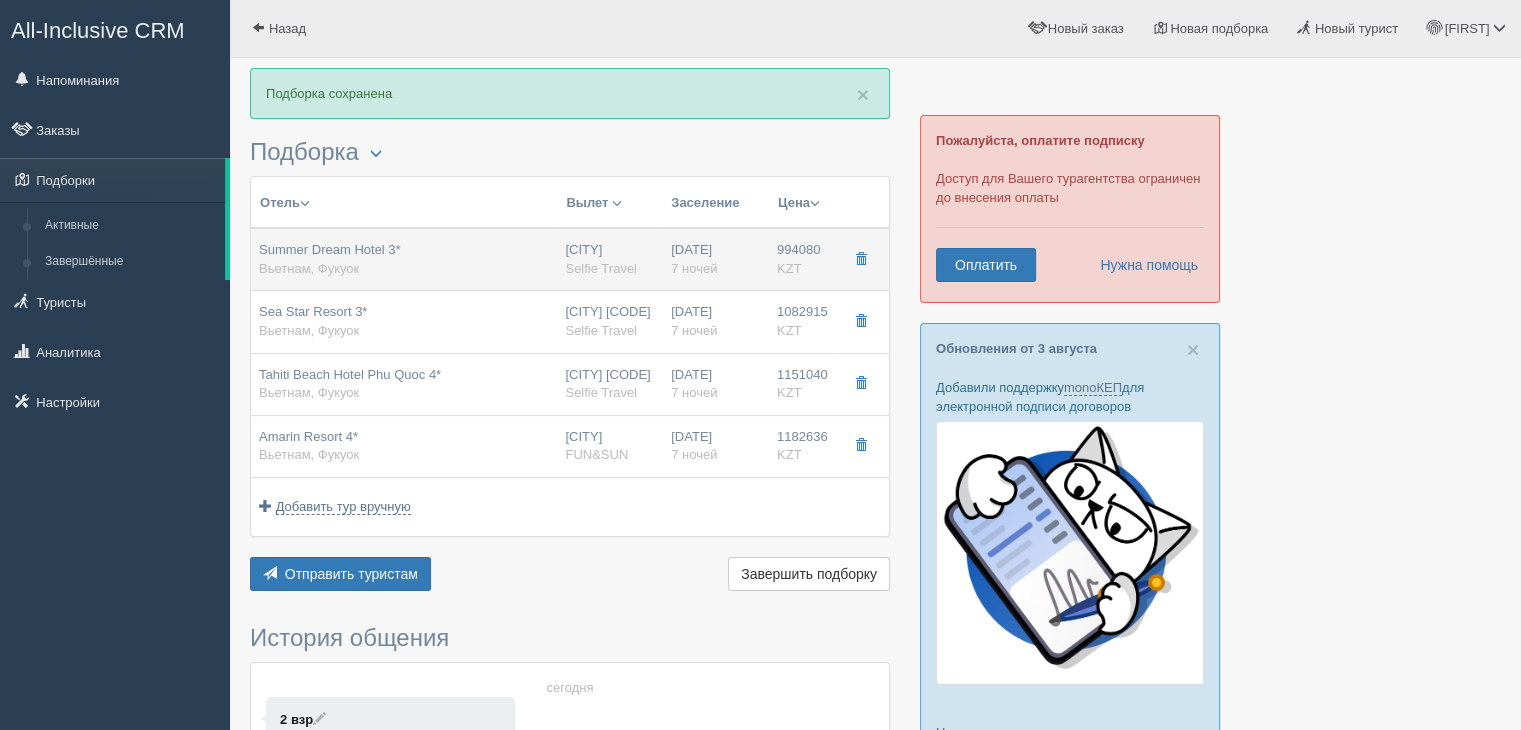 click on "Summer Dream Hotel 3*
[COUNTRY], [CITY]" at bounding box center (404, 259) 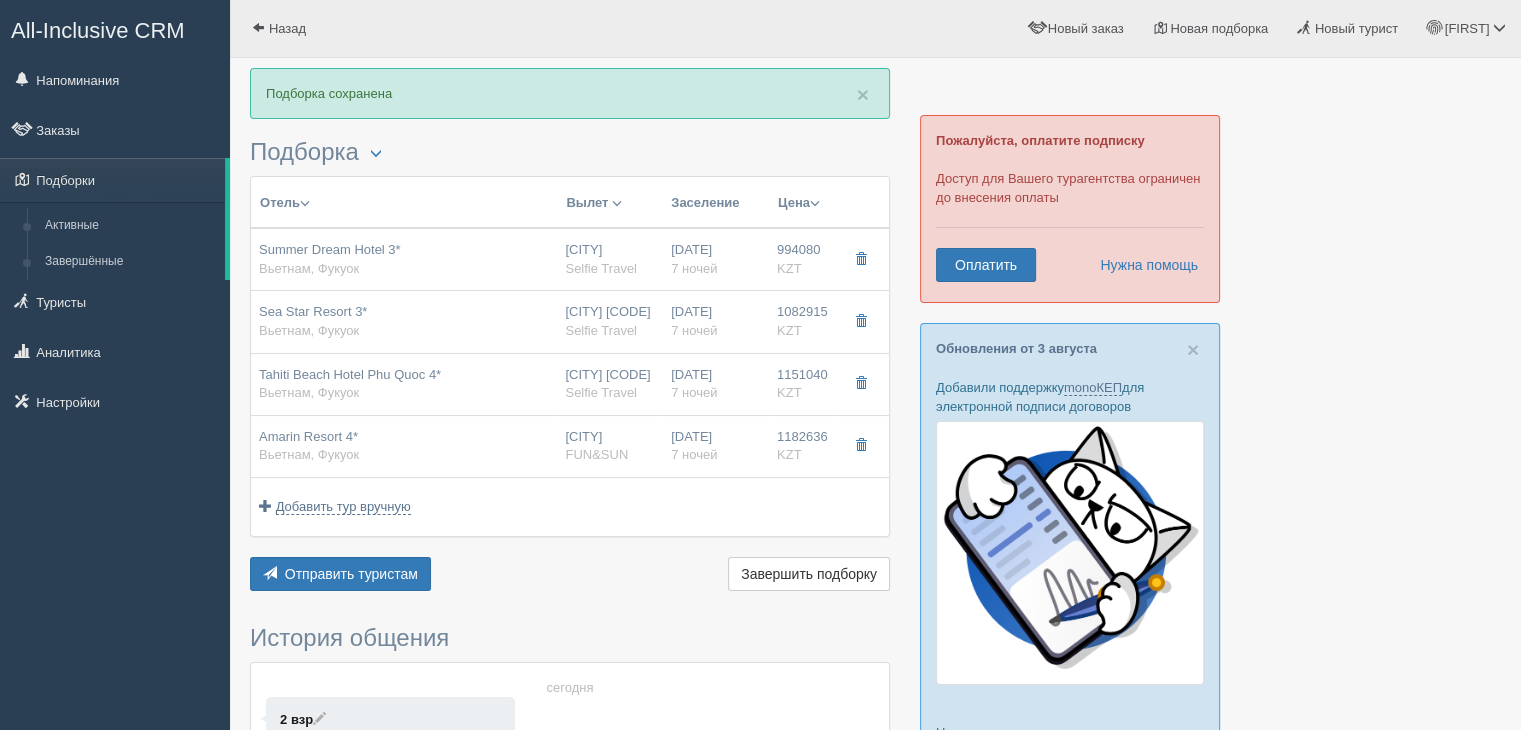 type on "Summer Dream Hotel 3*" 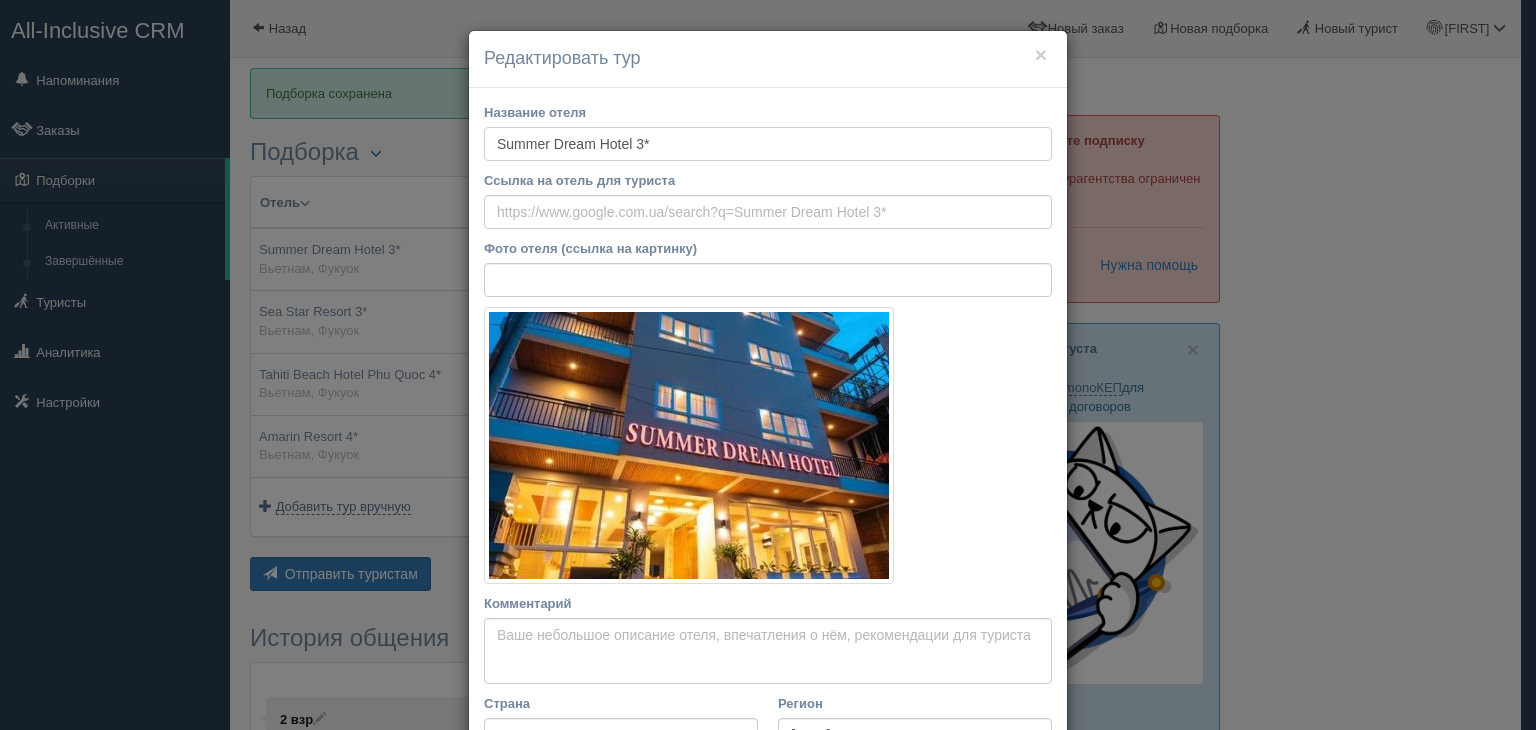 drag, startPoint x: 646, startPoint y: 144, endPoint x: 452, endPoint y: 137, distance: 194.12625 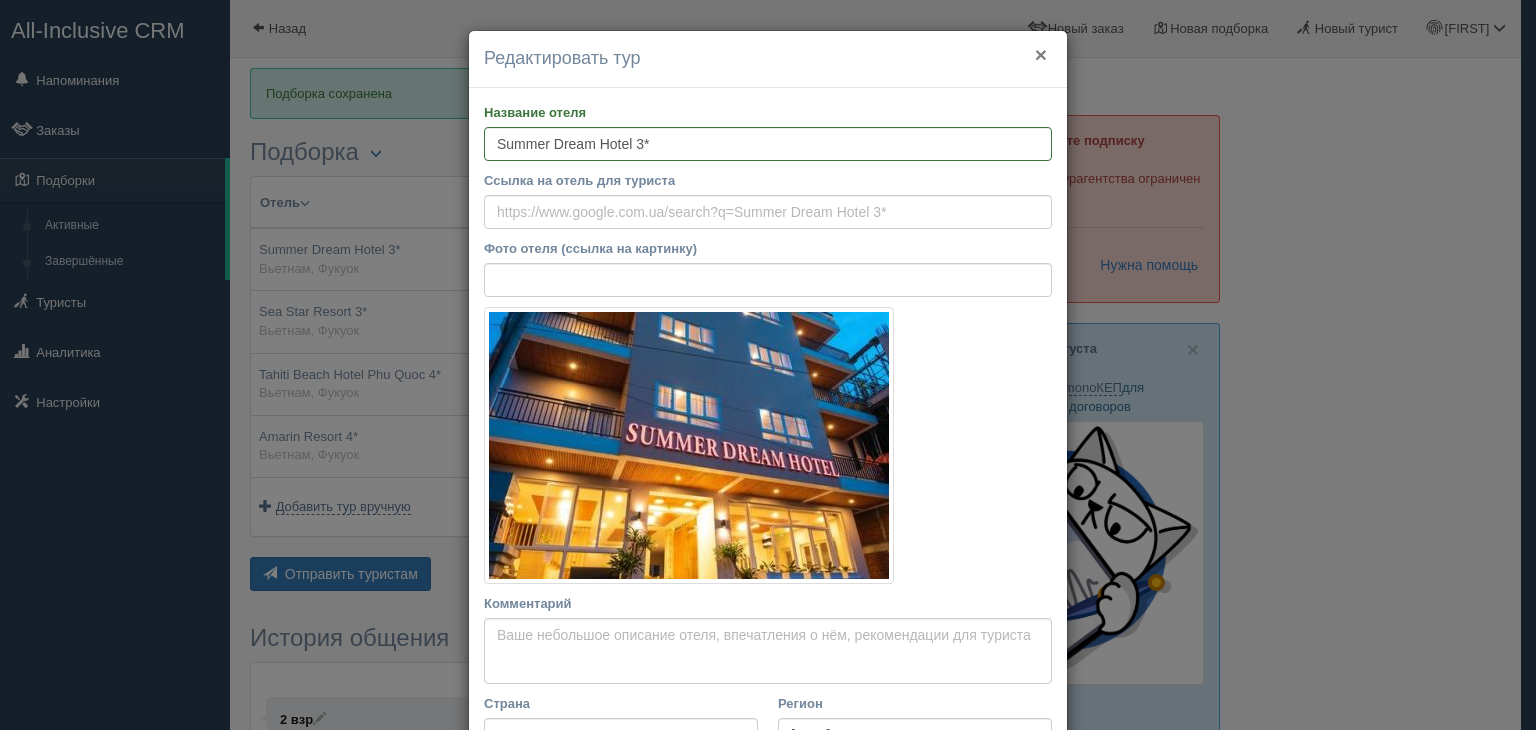 click on "×" at bounding box center [1041, 54] 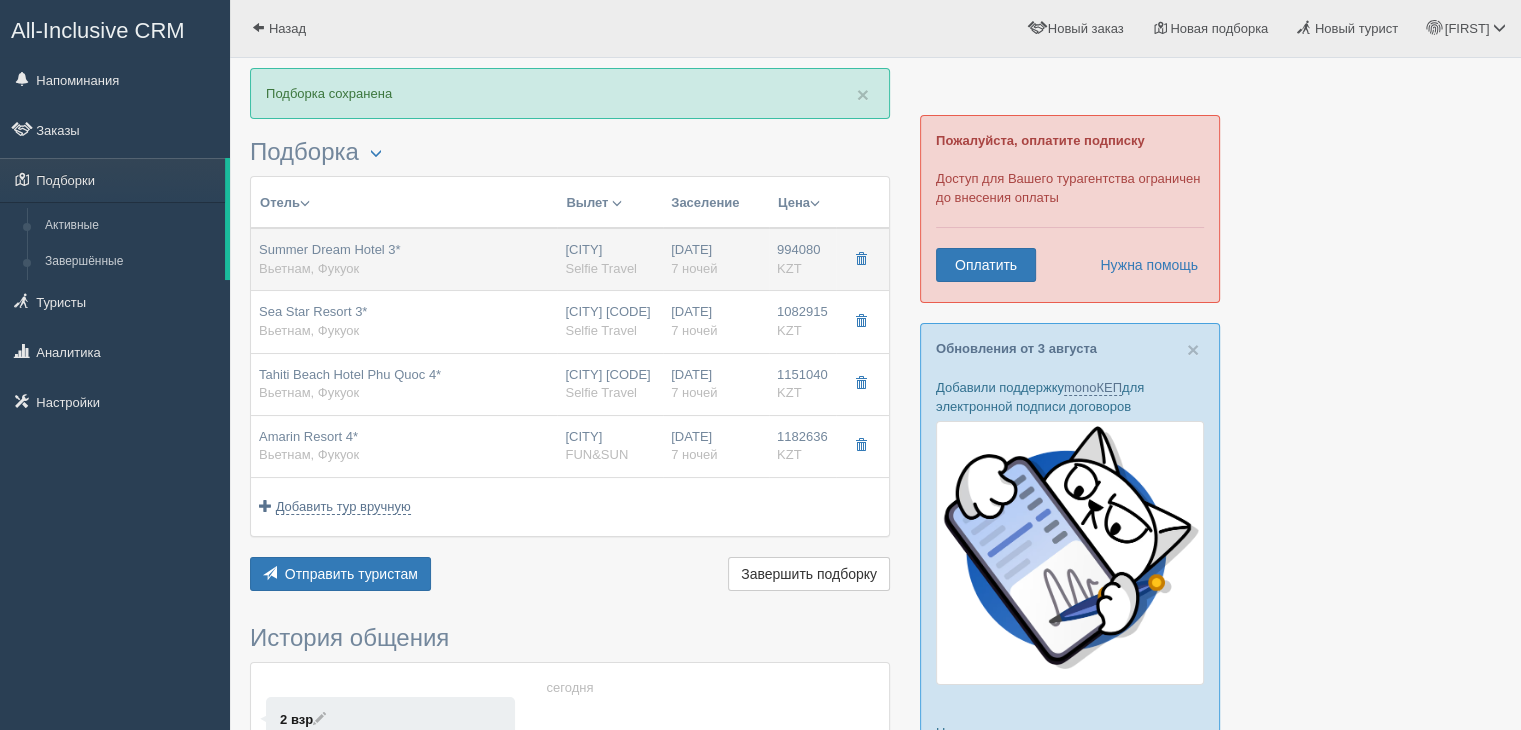 click on "[DATE]
7 ночей" at bounding box center (716, 259) 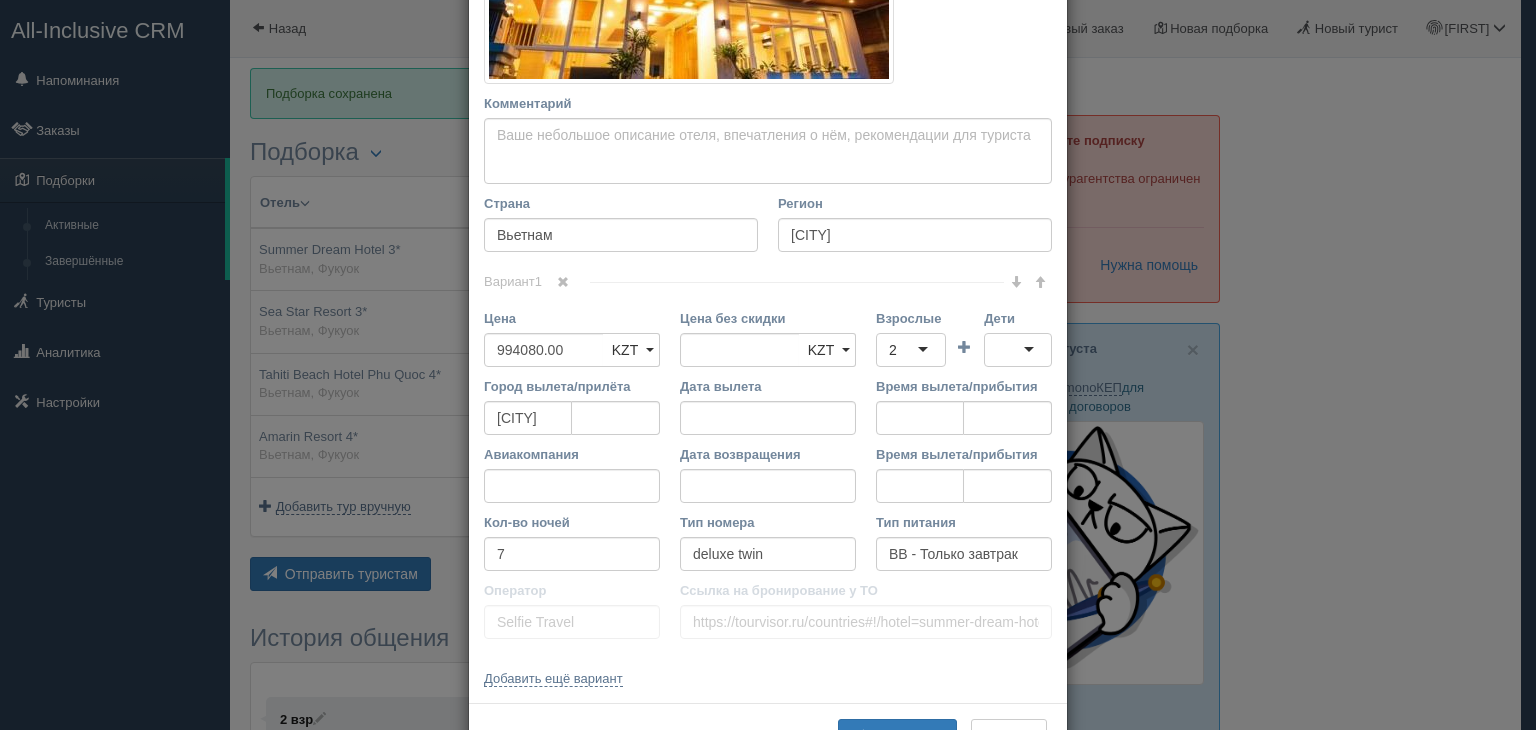 scroll, scrollTop: 572, scrollLeft: 0, axis: vertical 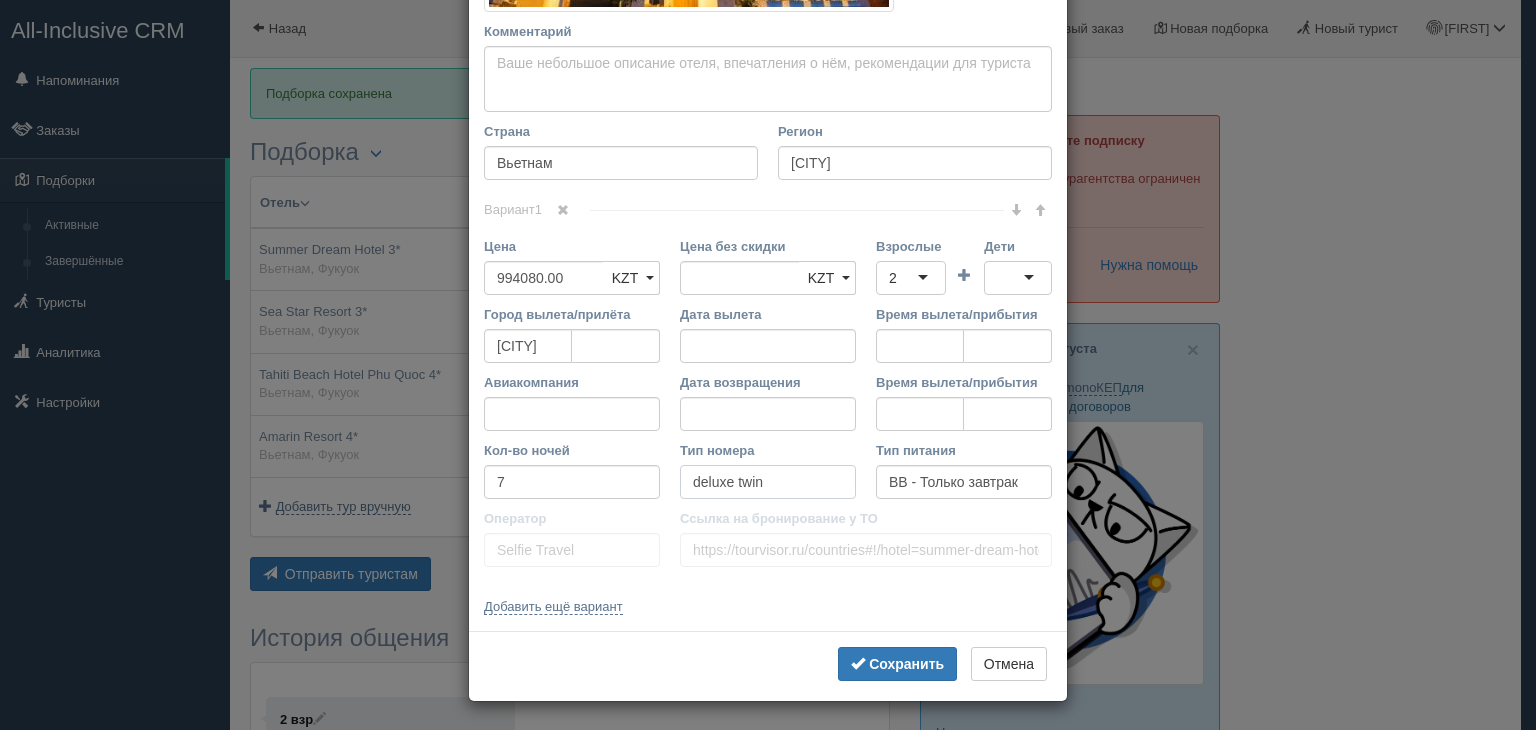drag, startPoint x: 764, startPoint y: 481, endPoint x: 681, endPoint y: 485, distance: 83.09633 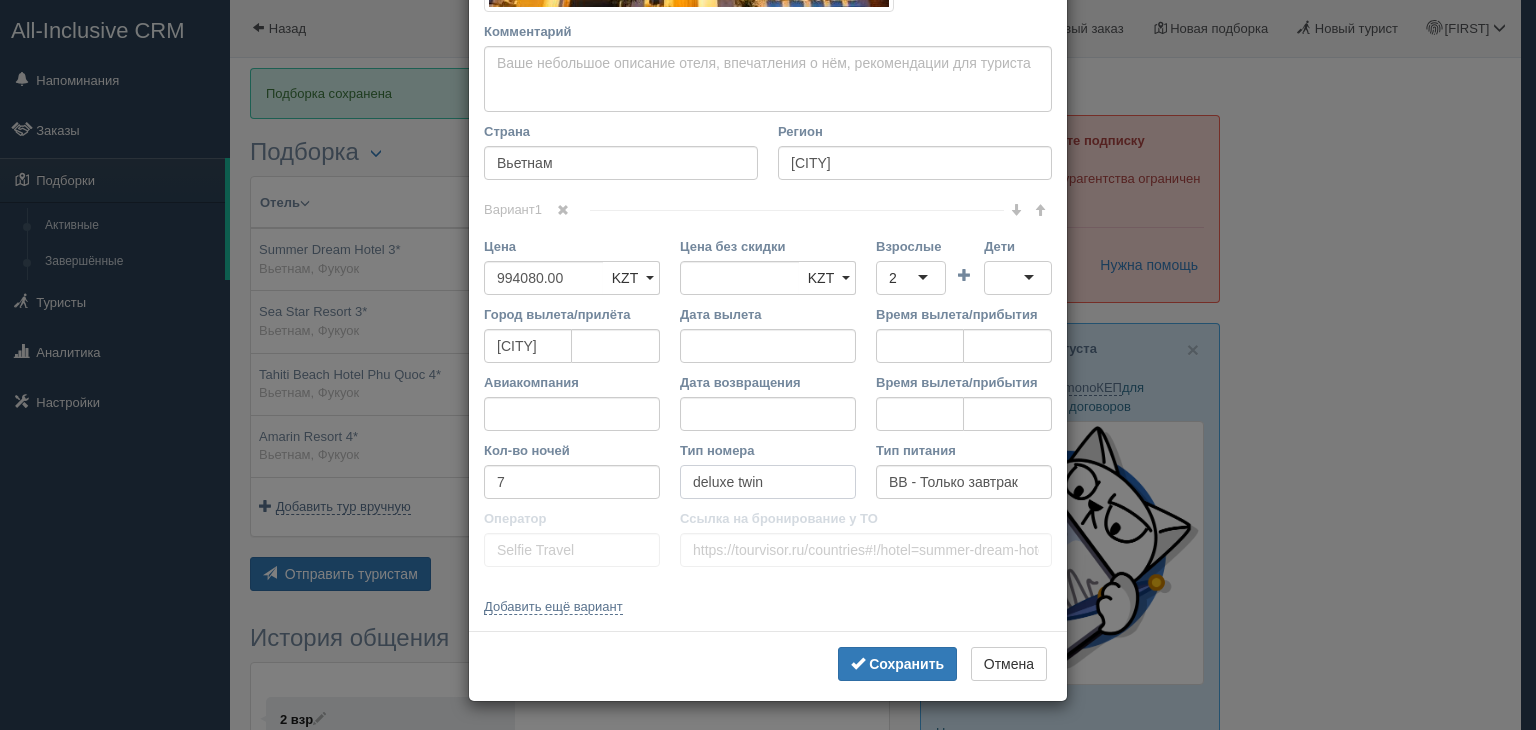 type 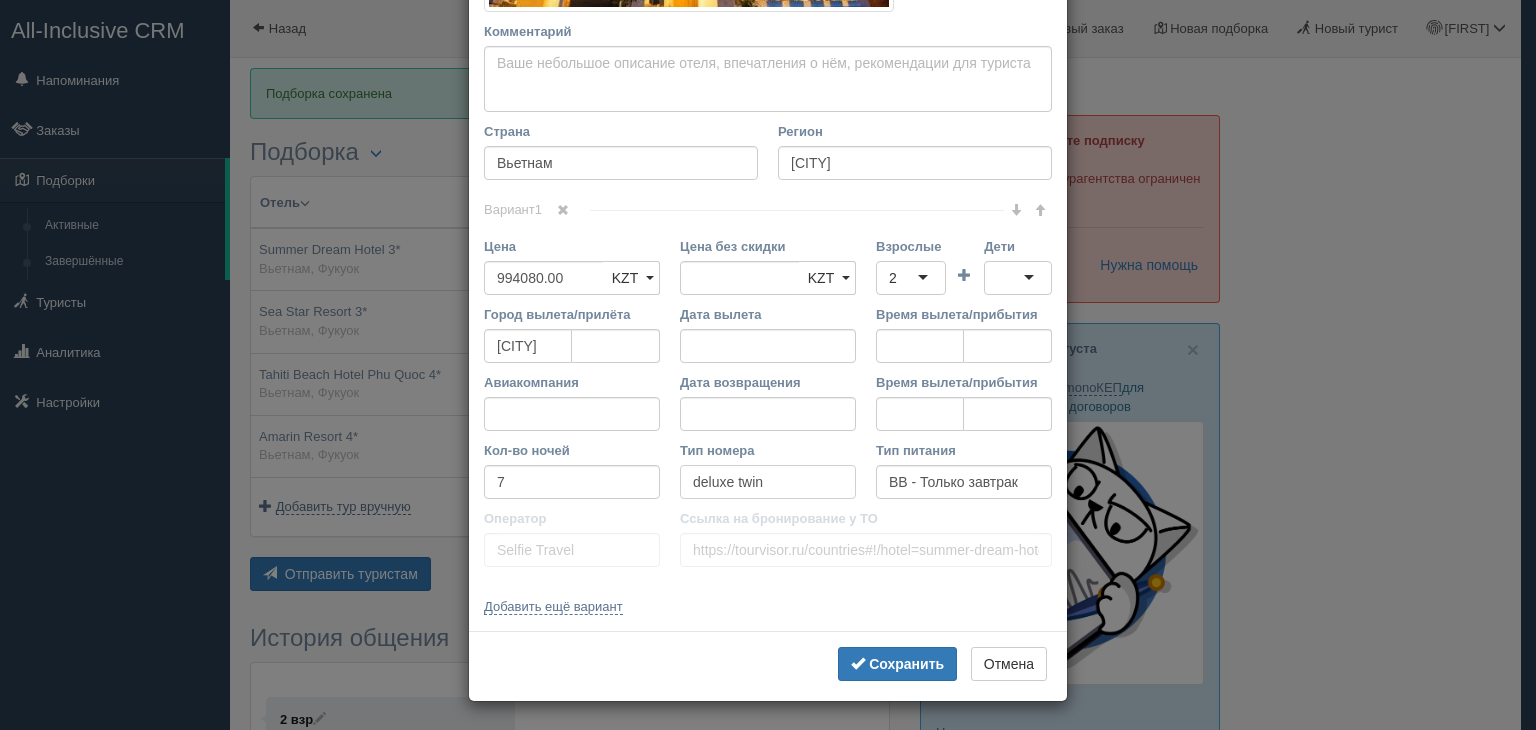 type 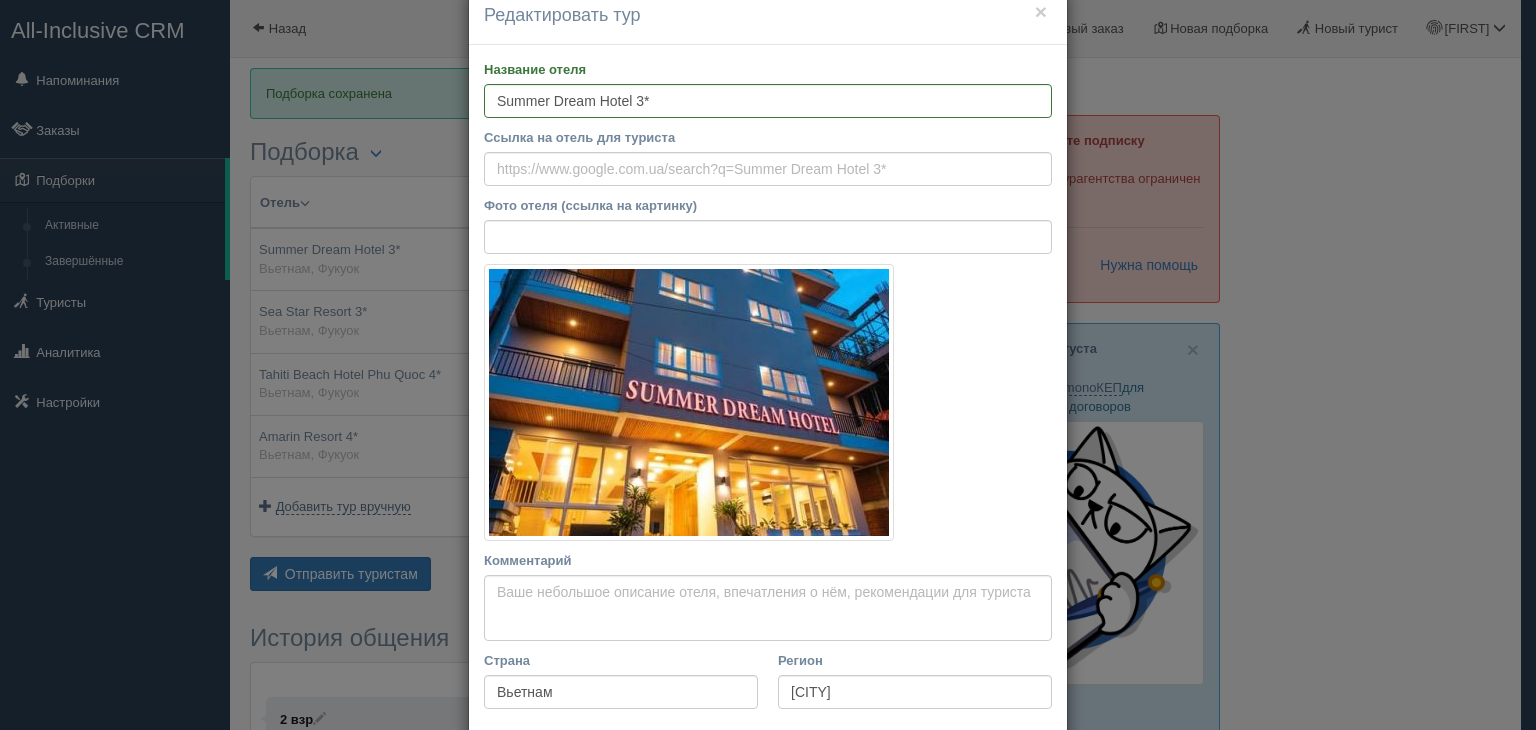 scroll, scrollTop: 0, scrollLeft: 0, axis: both 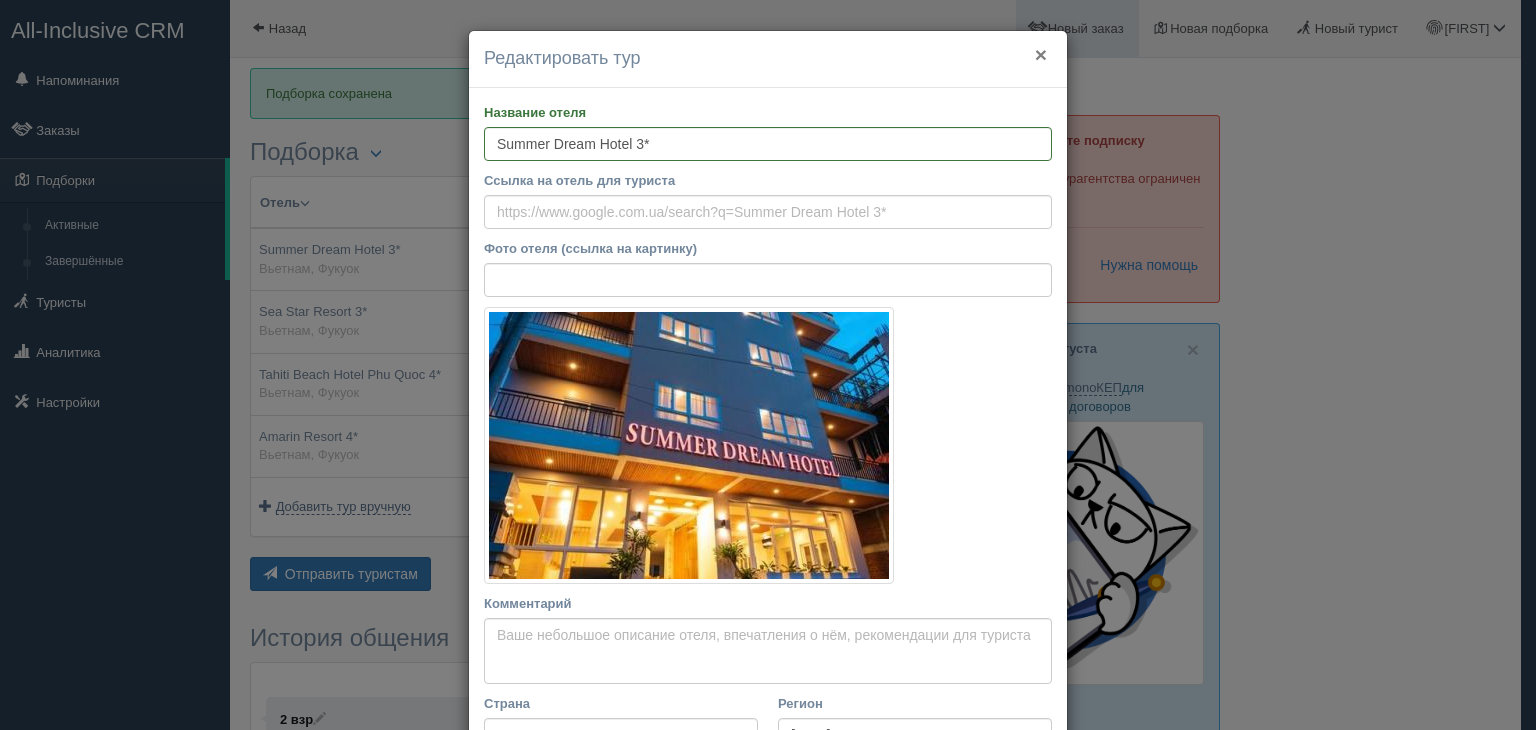 click on "×" at bounding box center [1041, 54] 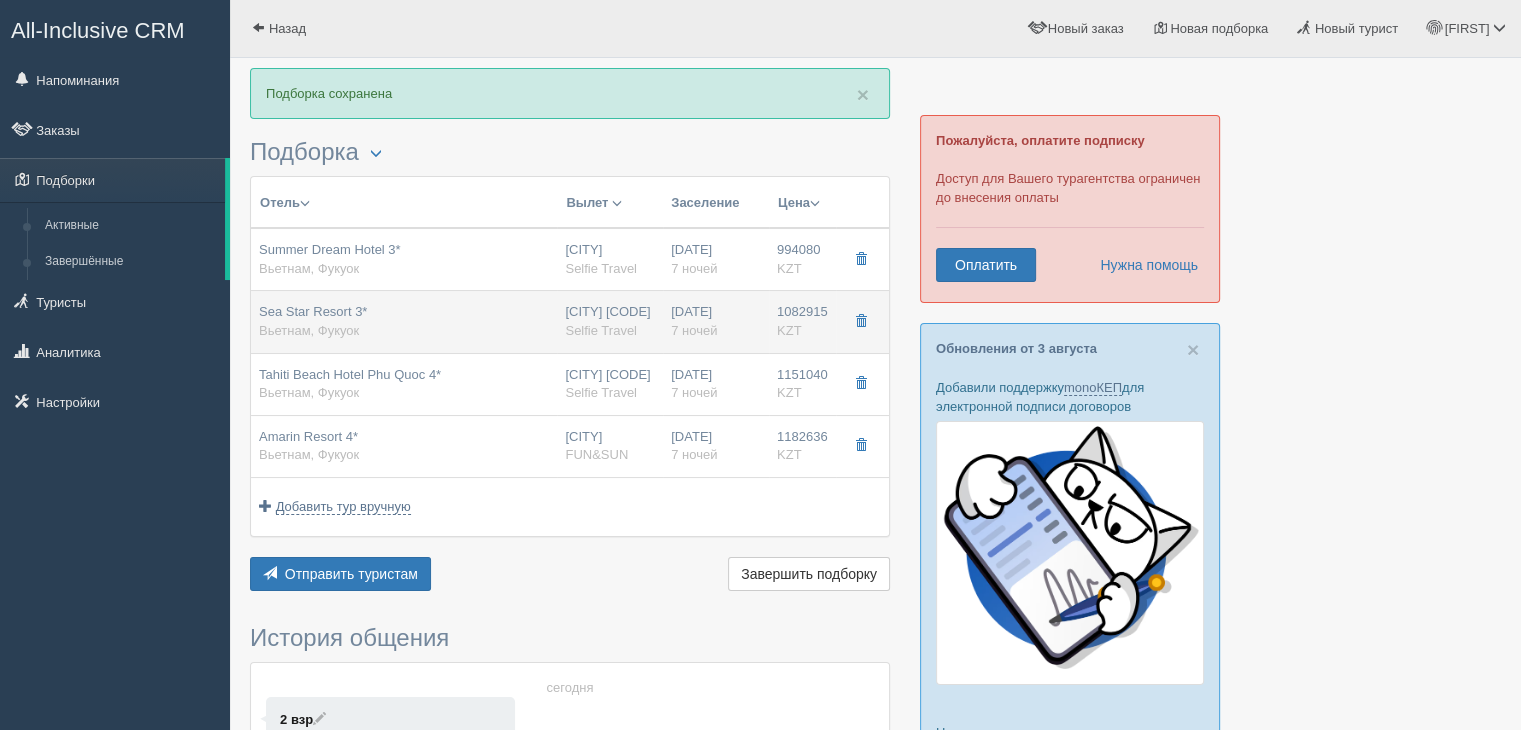 click on "[DATE]
7 ночей" at bounding box center (716, 321) 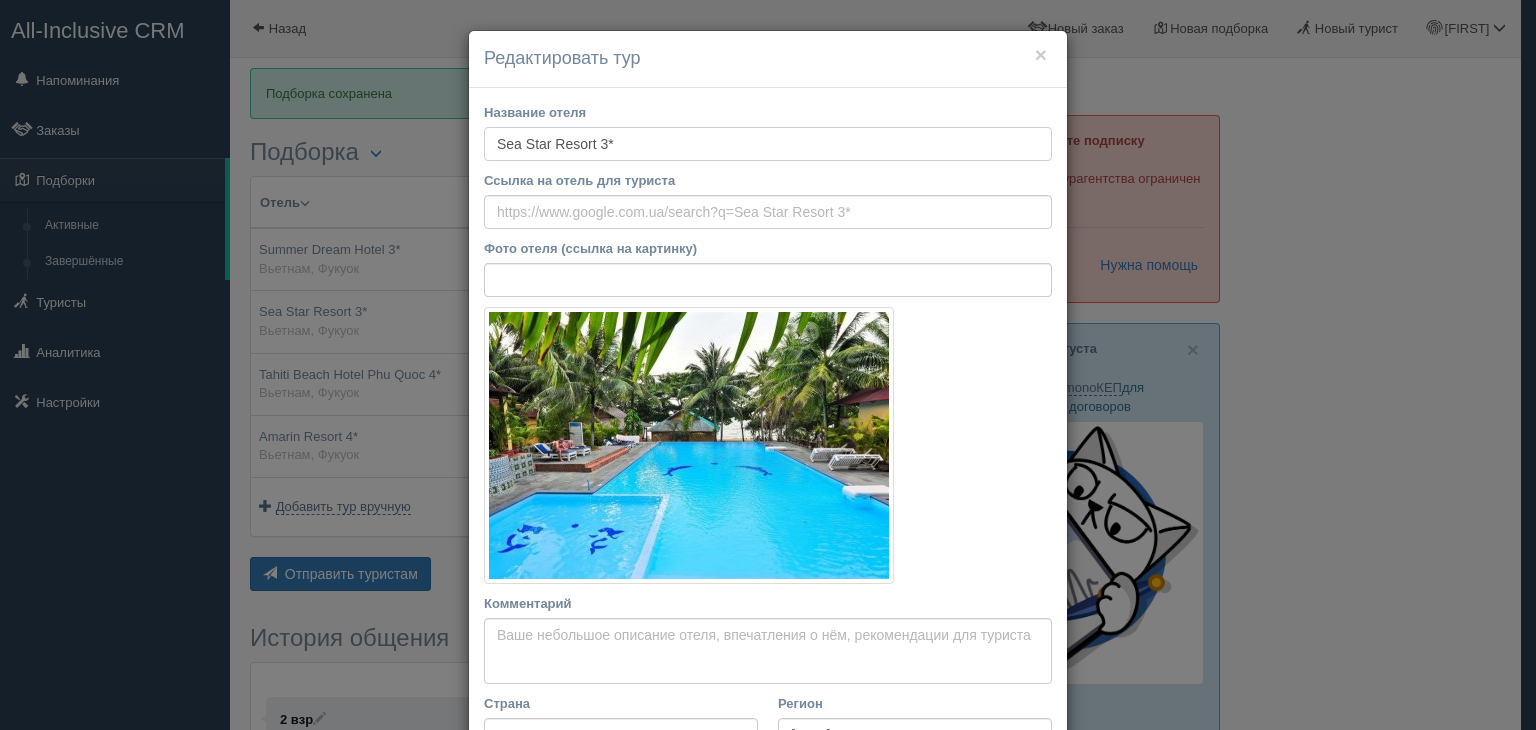 drag, startPoint x: 608, startPoint y: 140, endPoint x: 474, endPoint y: 137, distance: 134.03358 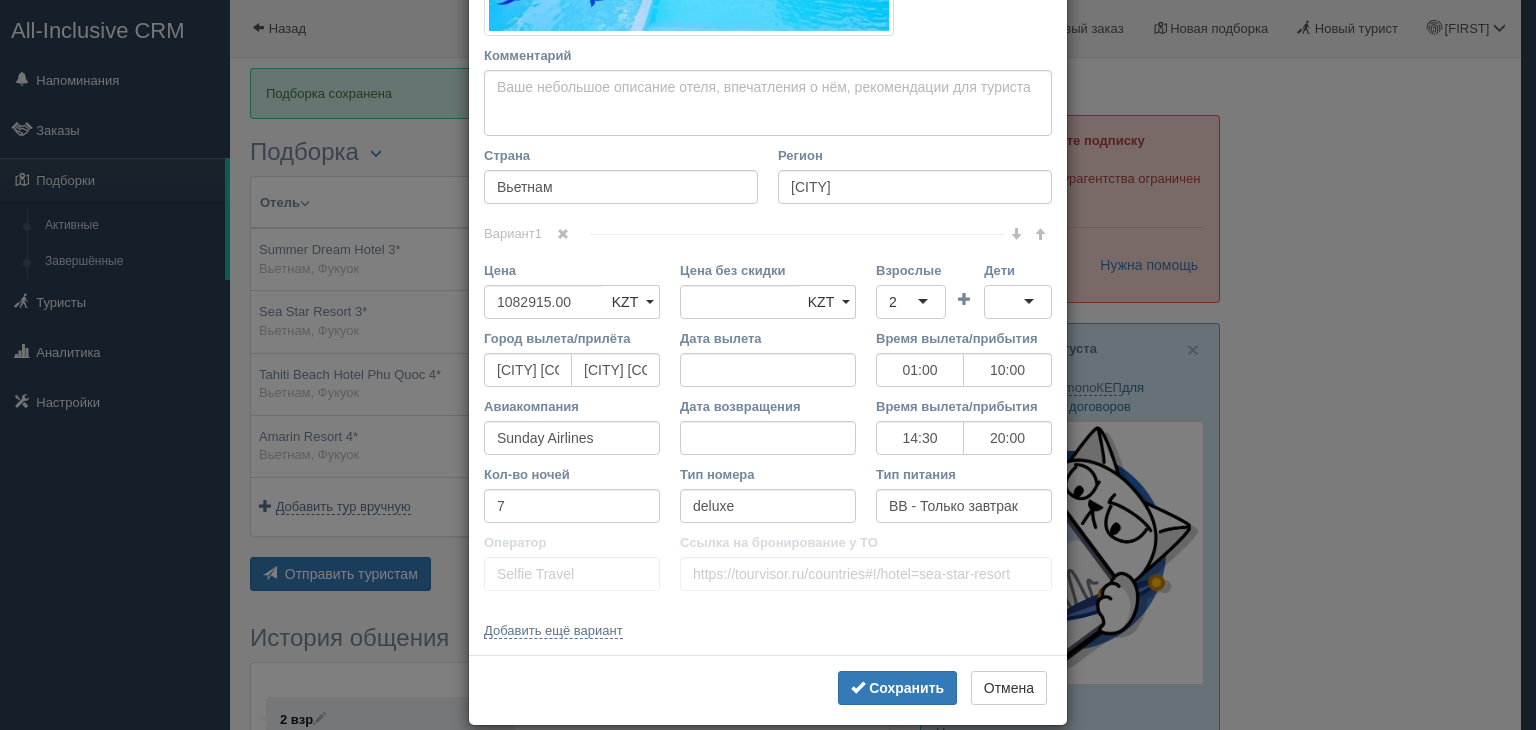 scroll, scrollTop: 572, scrollLeft: 0, axis: vertical 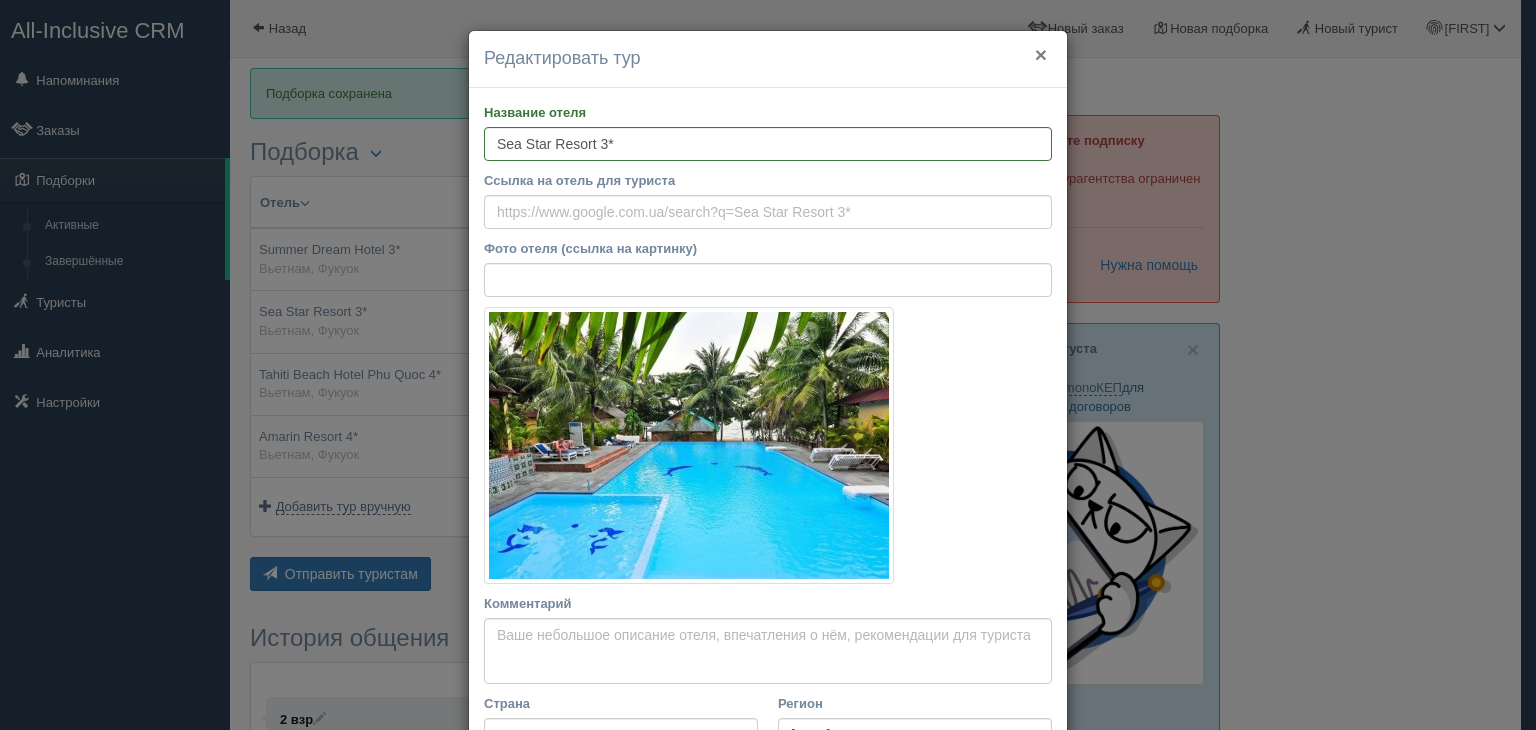click on "×" at bounding box center (1041, 54) 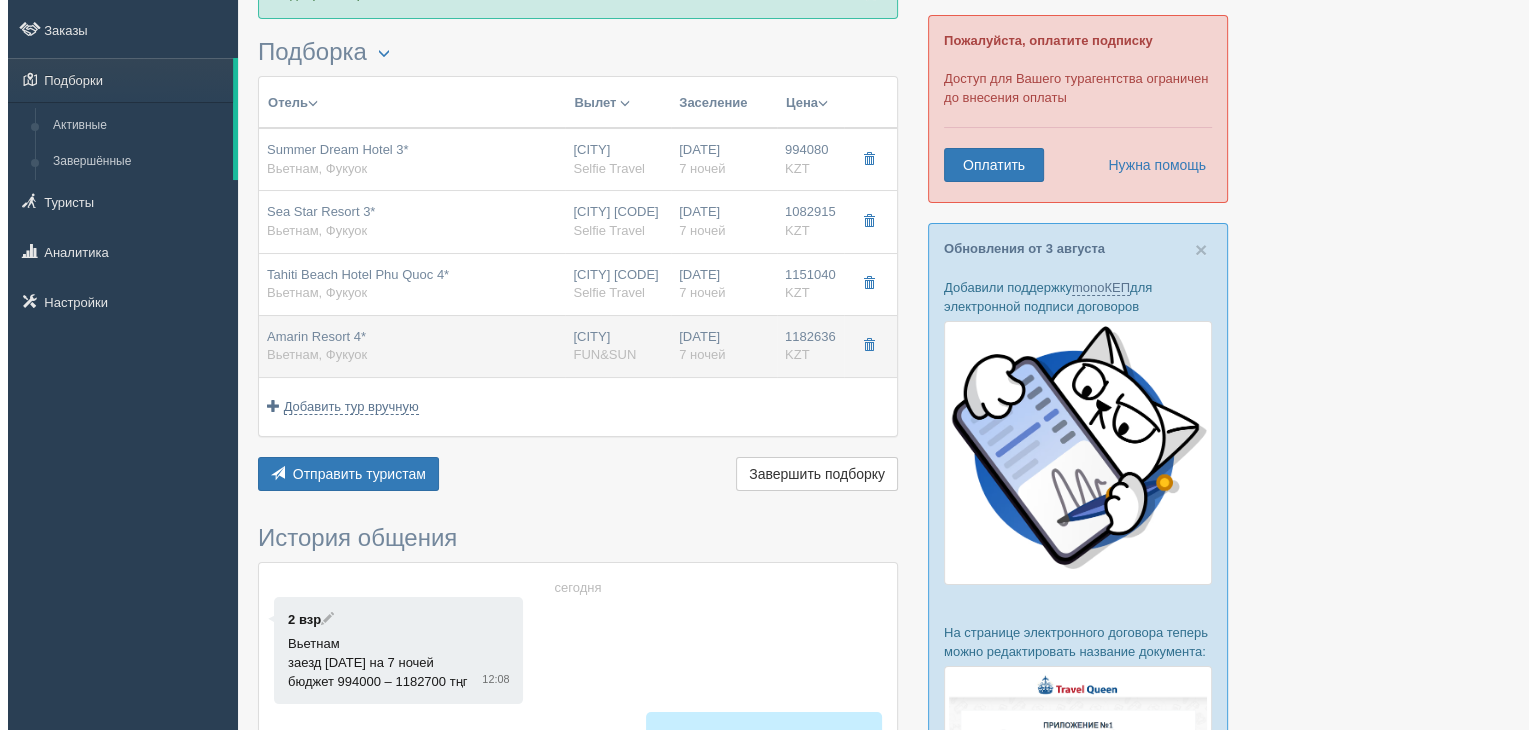 scroll, scrollTop: 100, scrollLeft: 0, axis: vertical 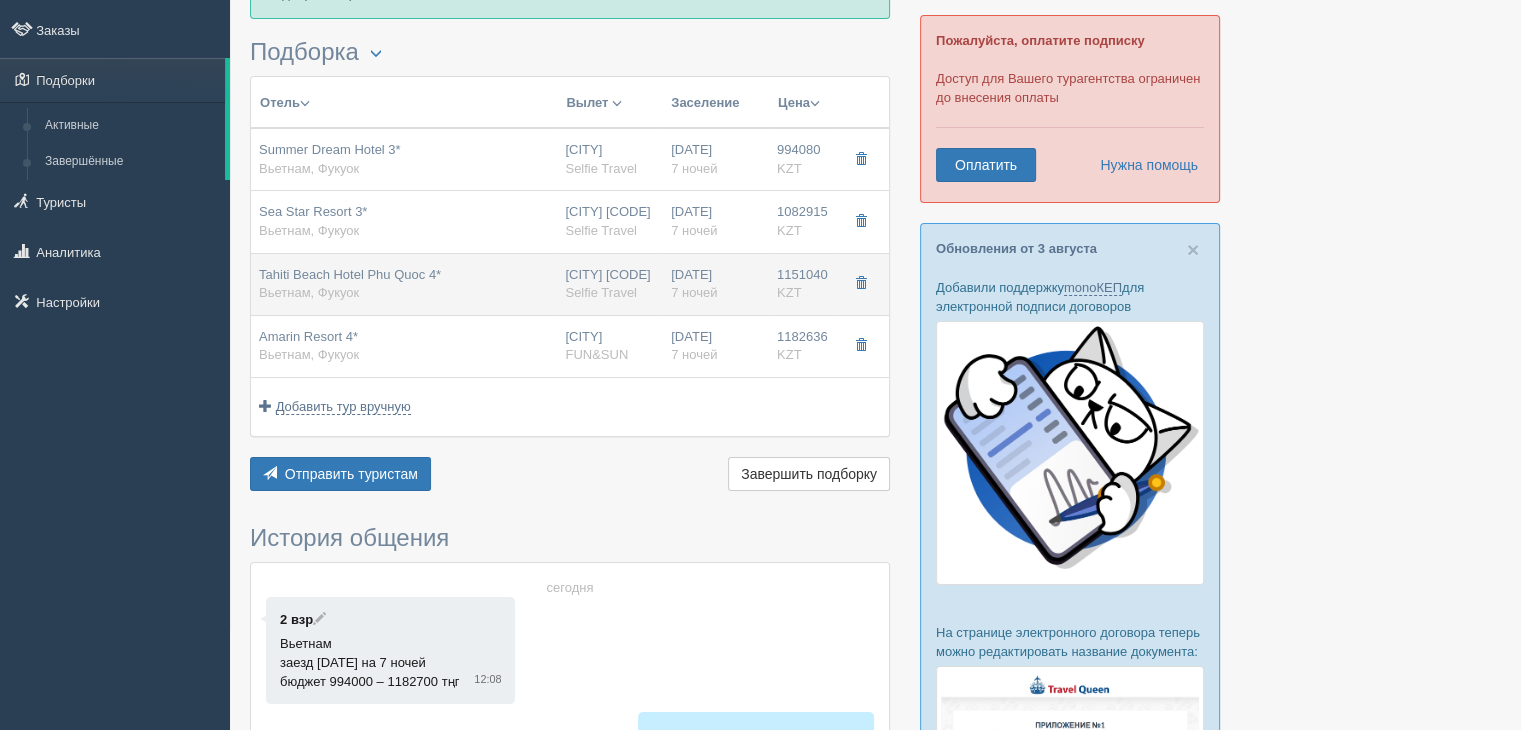 click on "[DATE]
7 ночей" at bounding box center (716, 284) 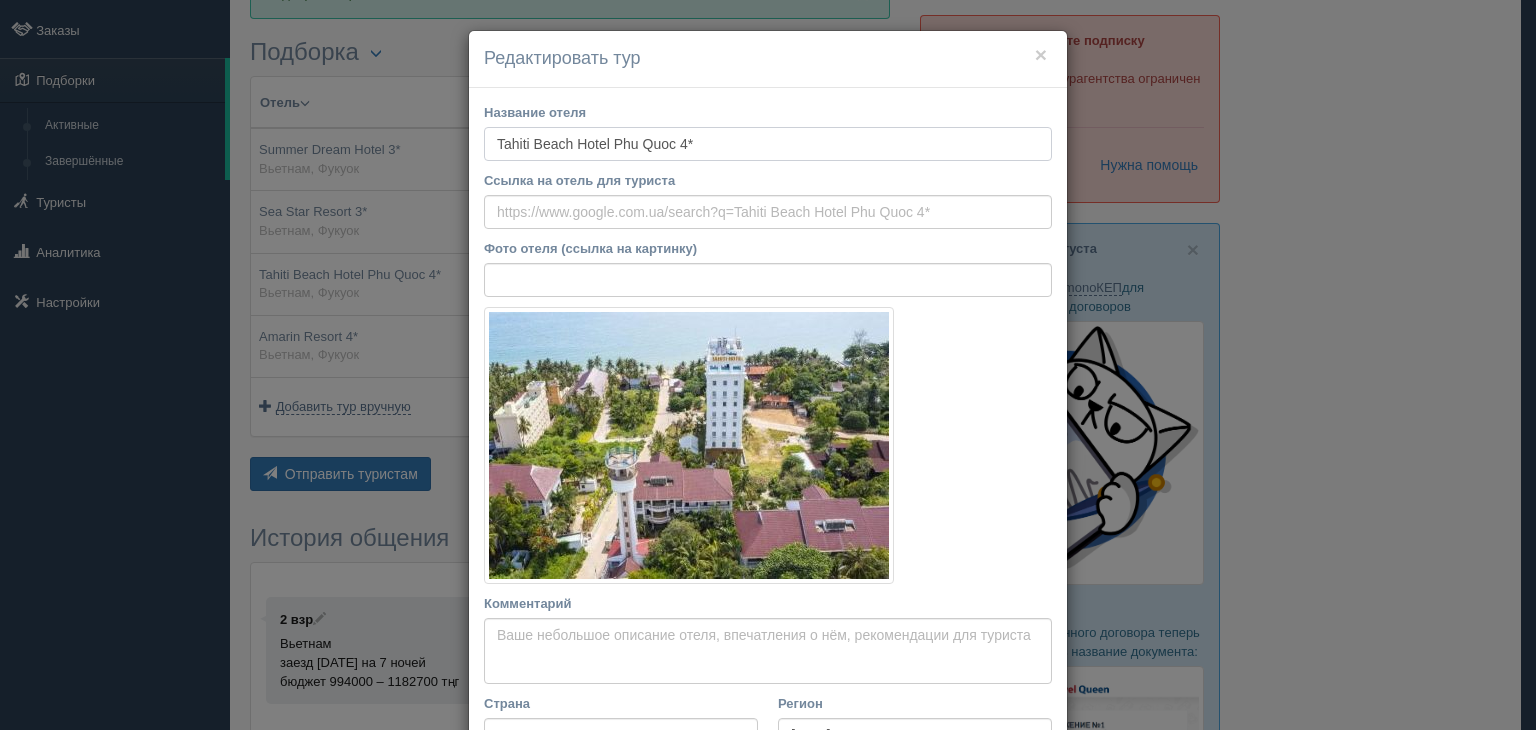 drag, startPoint x: 694, startPoint y: 141, endPoint x: 467, endPoint y: 153, distance: 227.31696 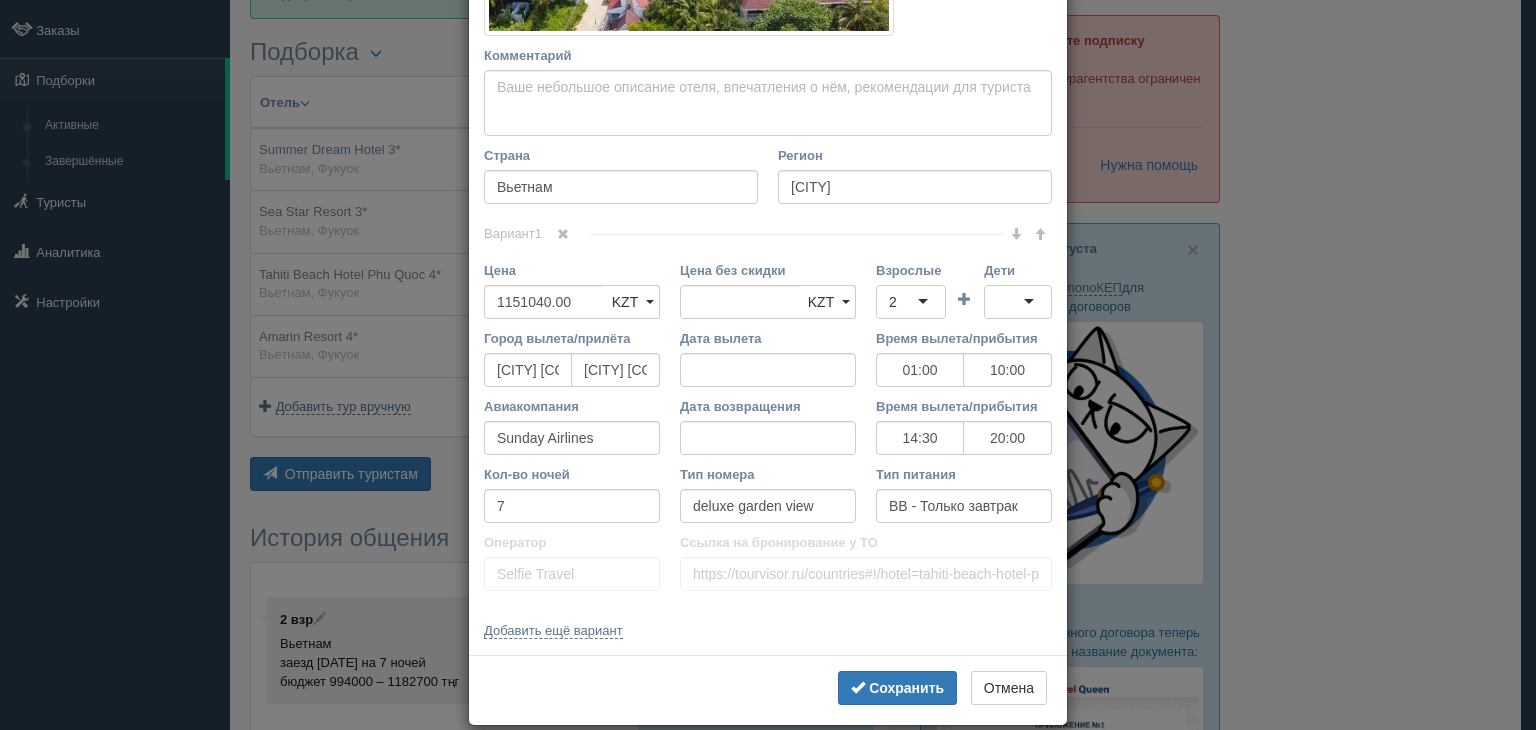 scroll, scrollTop: 572, scrollLeft: 0, axis: vertical 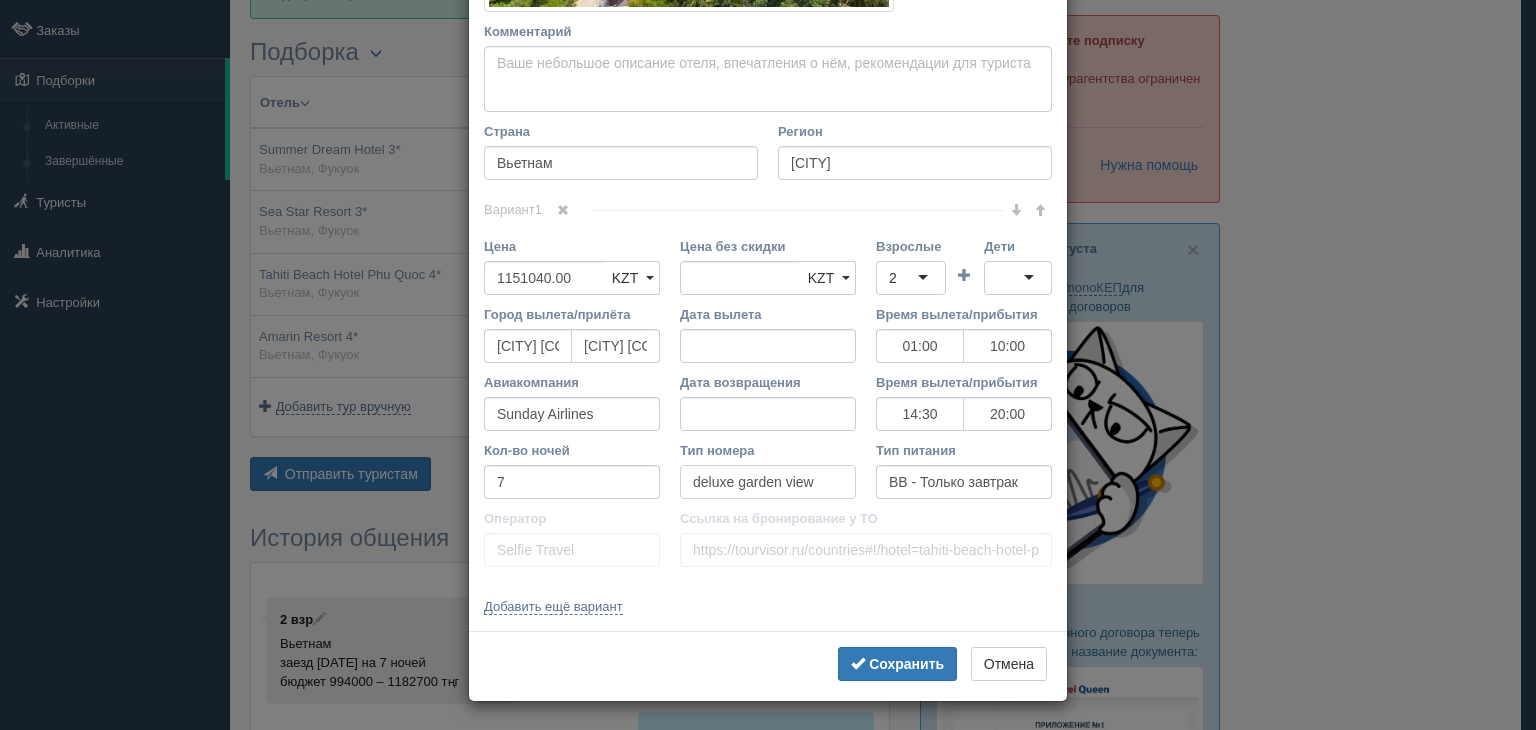 drag, startPoint x: 686, startPoint y: 480, endPoint x: 807, endPoint y: 473, distance: 121.20231 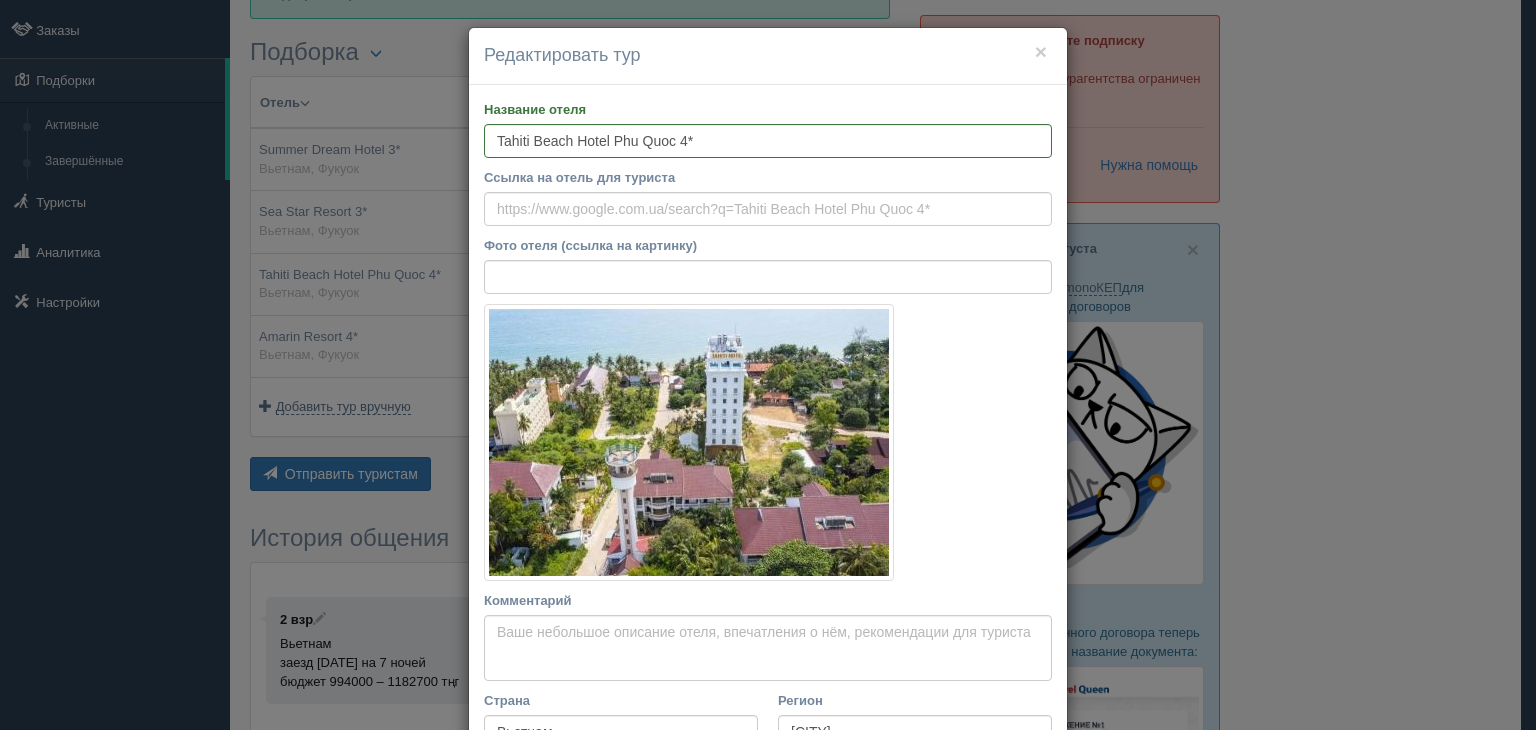 scroll, scrollTop: 0, scrollLeft: 0, axis: both 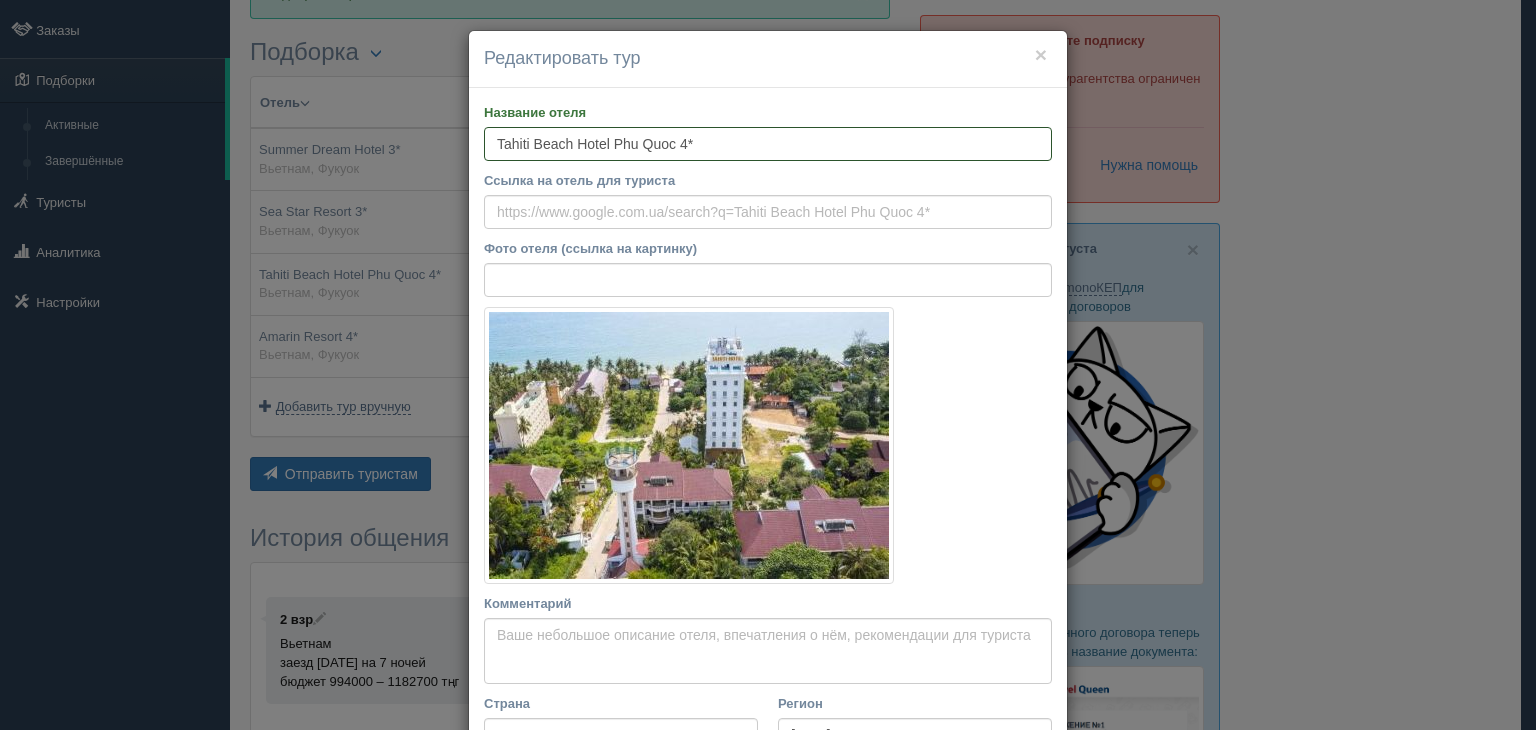 drag, startPoint x: 712, startPoint y: 149, endPoint x: 488, endPoint y: 145, distance: 224.0357 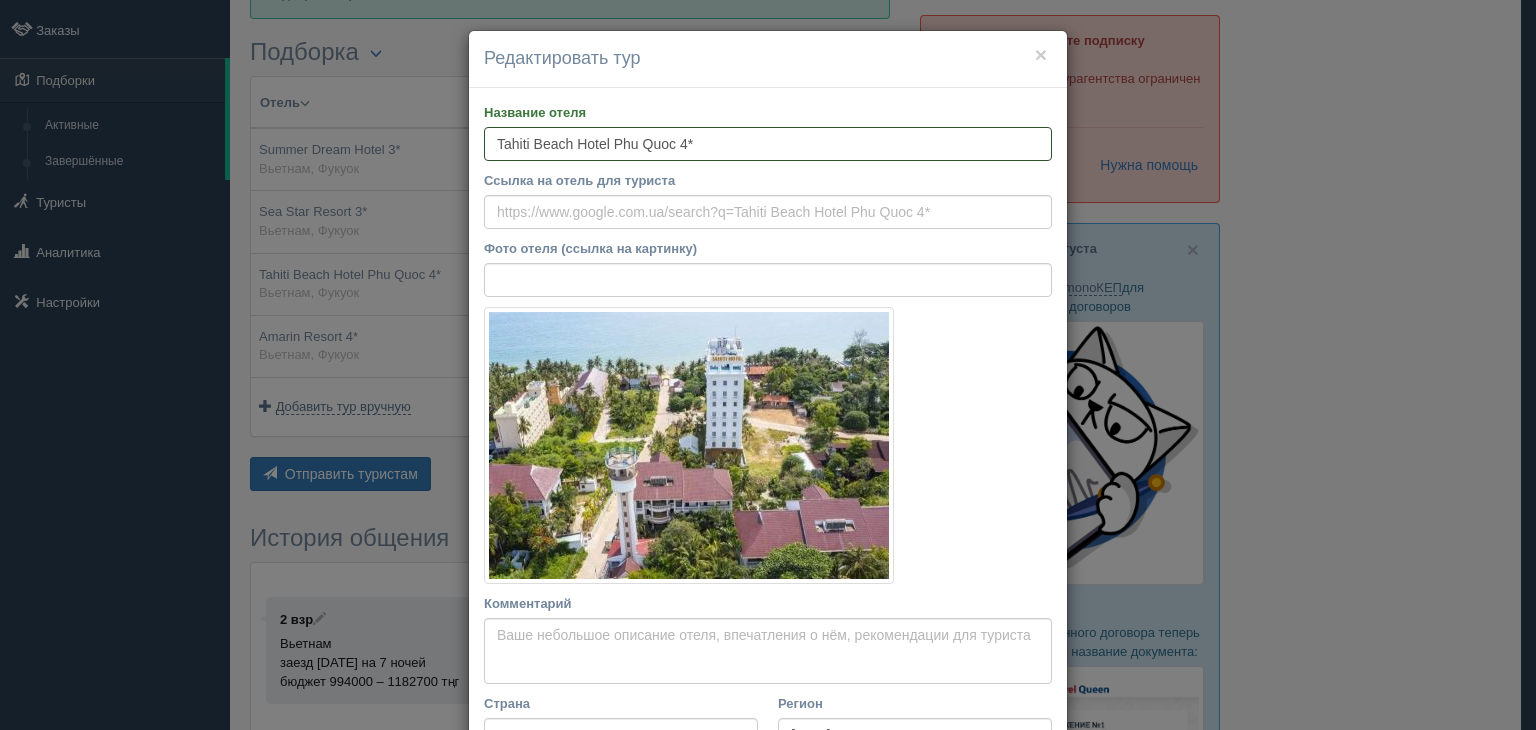 click on "Tahiti Beach Hotel Phu Quoc 4*" at bounding box center (768, 144) 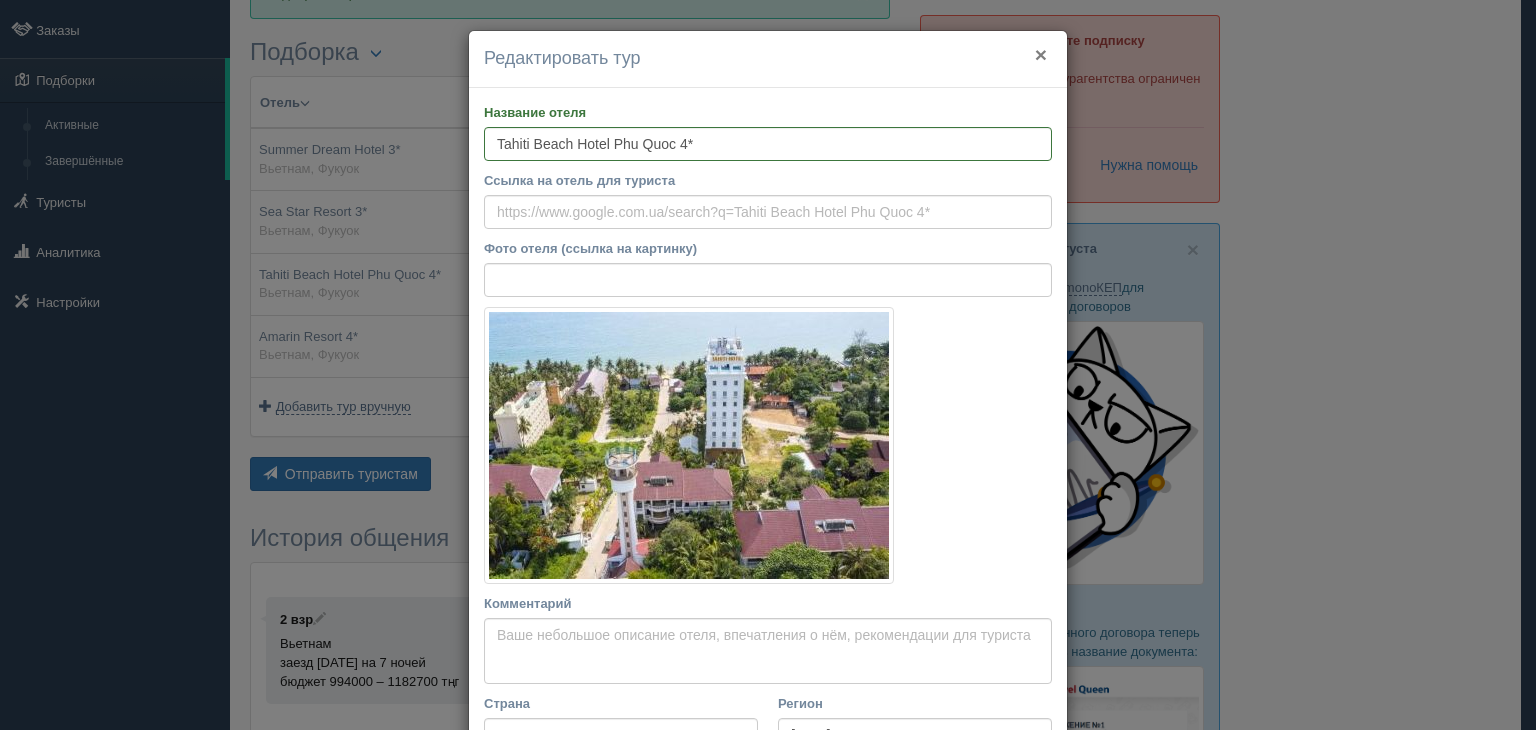 click on "×" at bounding box center (1041, 54) 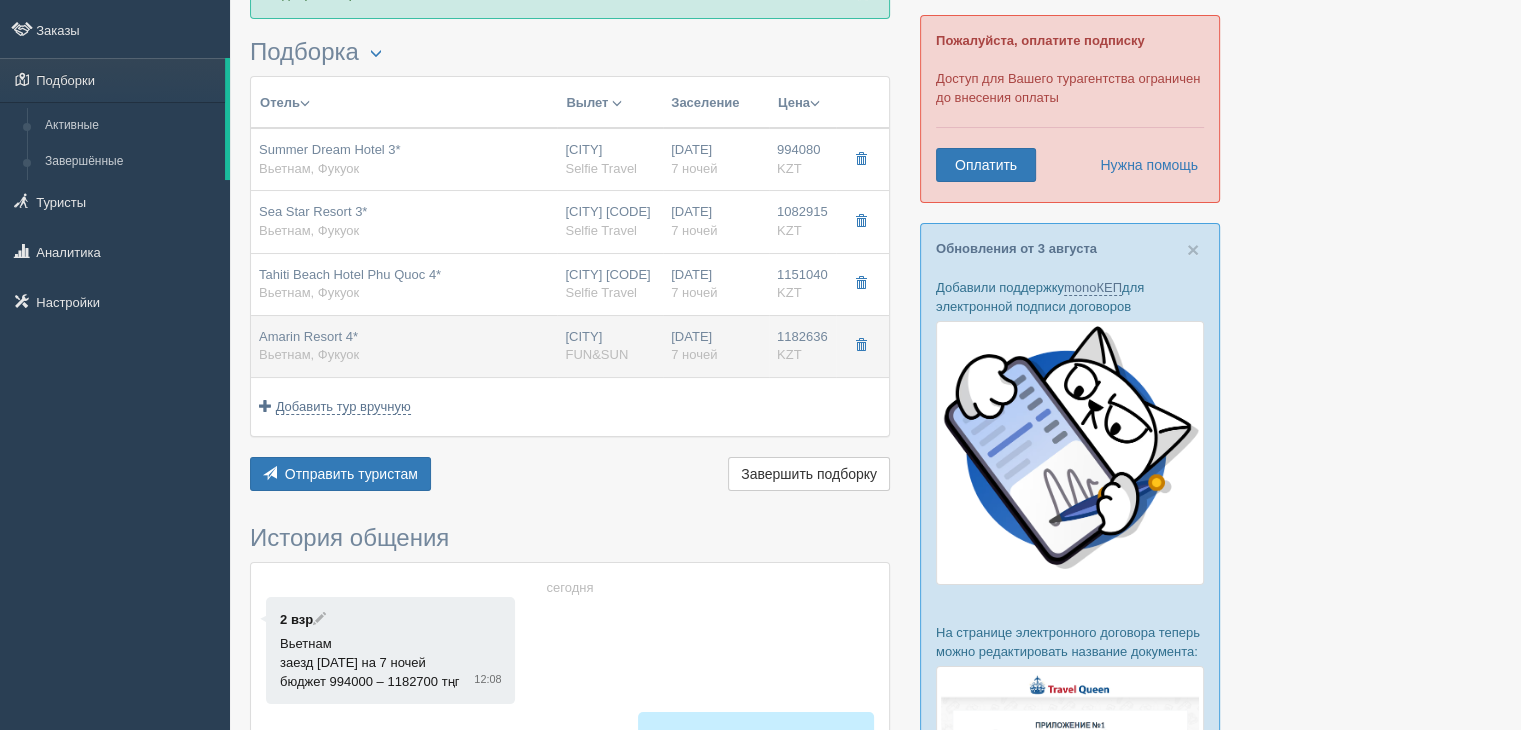 click on "Amarin Resort 4*" at bounding box center (308, 336) 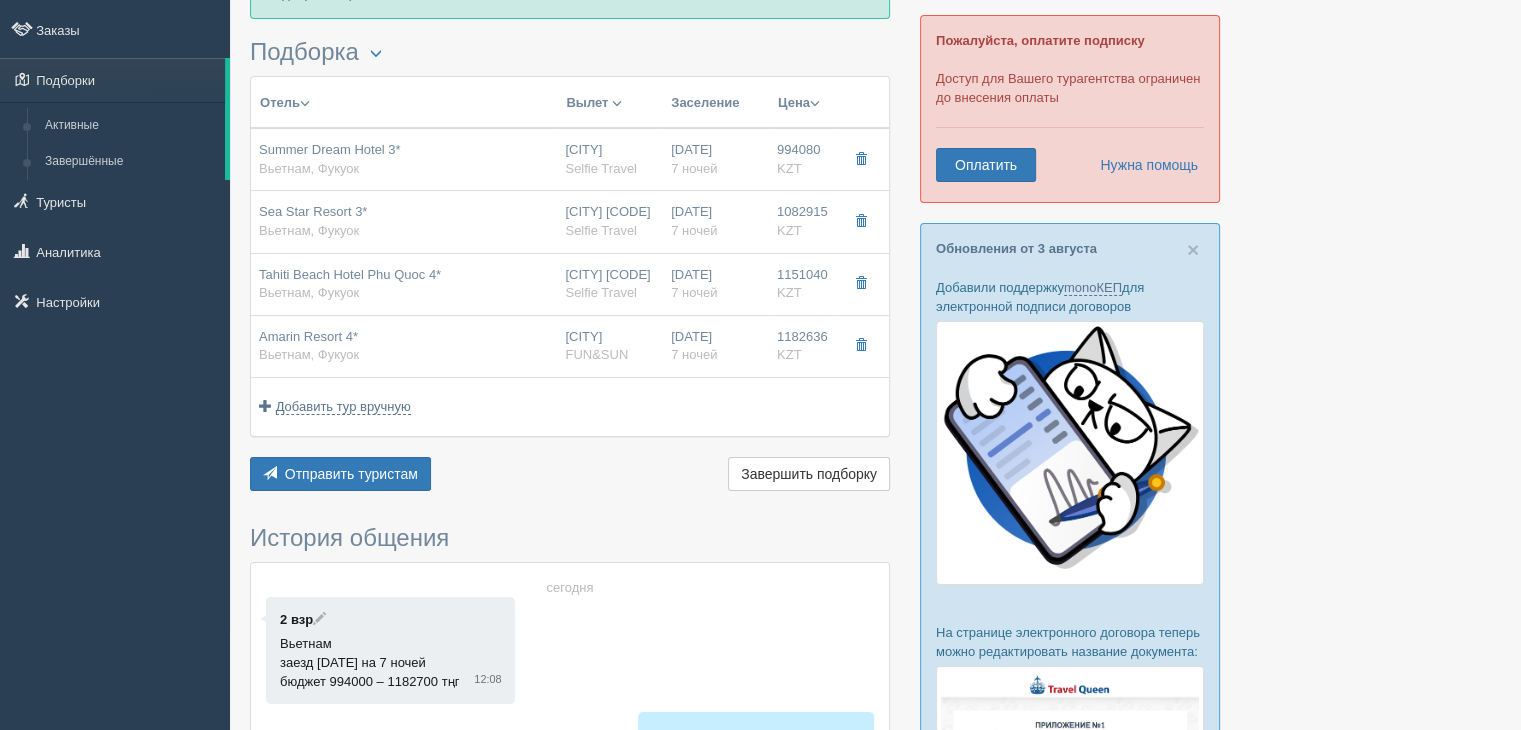 type on "Amarin Resort 4*" 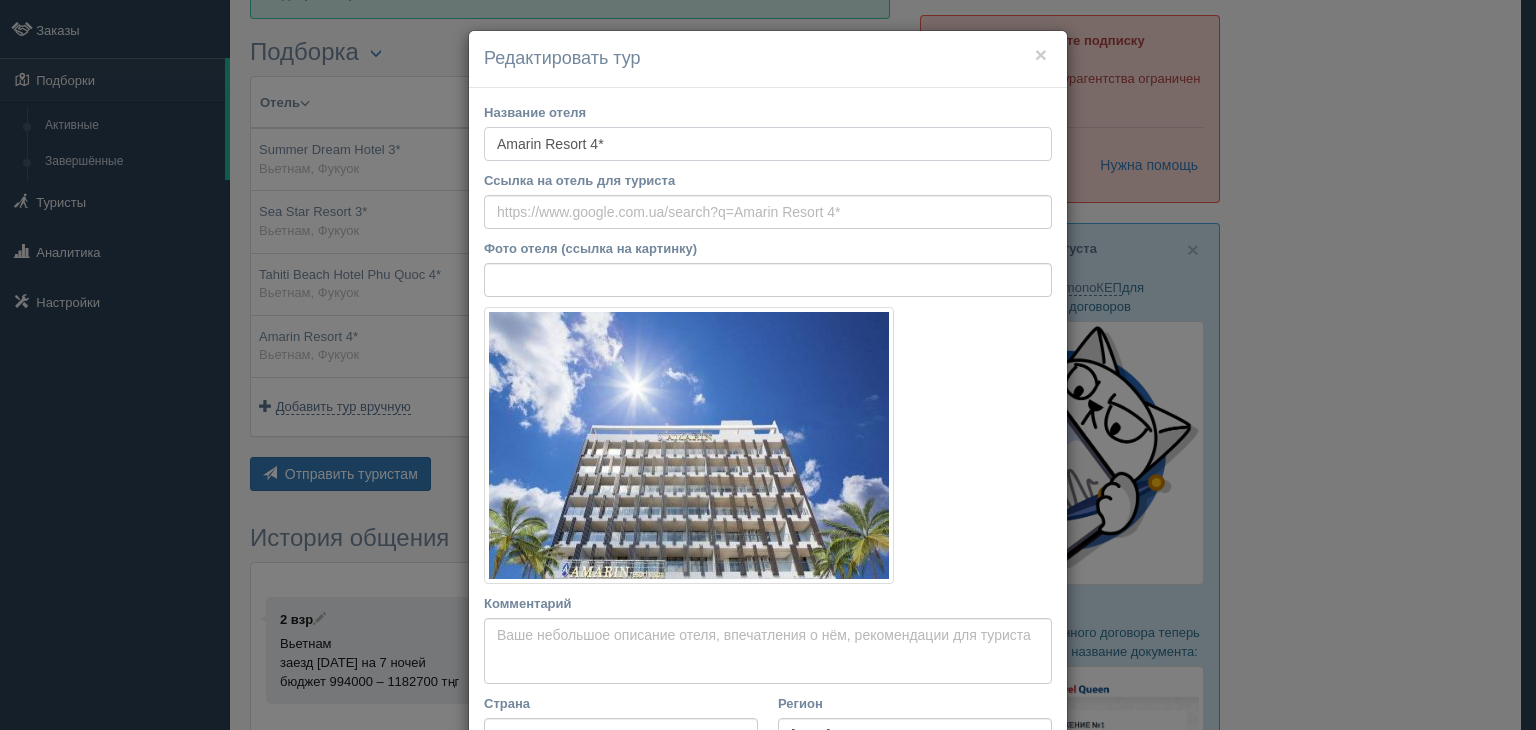 drag, startPoint x: 598, startPoint y: 139, endPoint x: 478, endPoint y: 137, distance: 120.01666 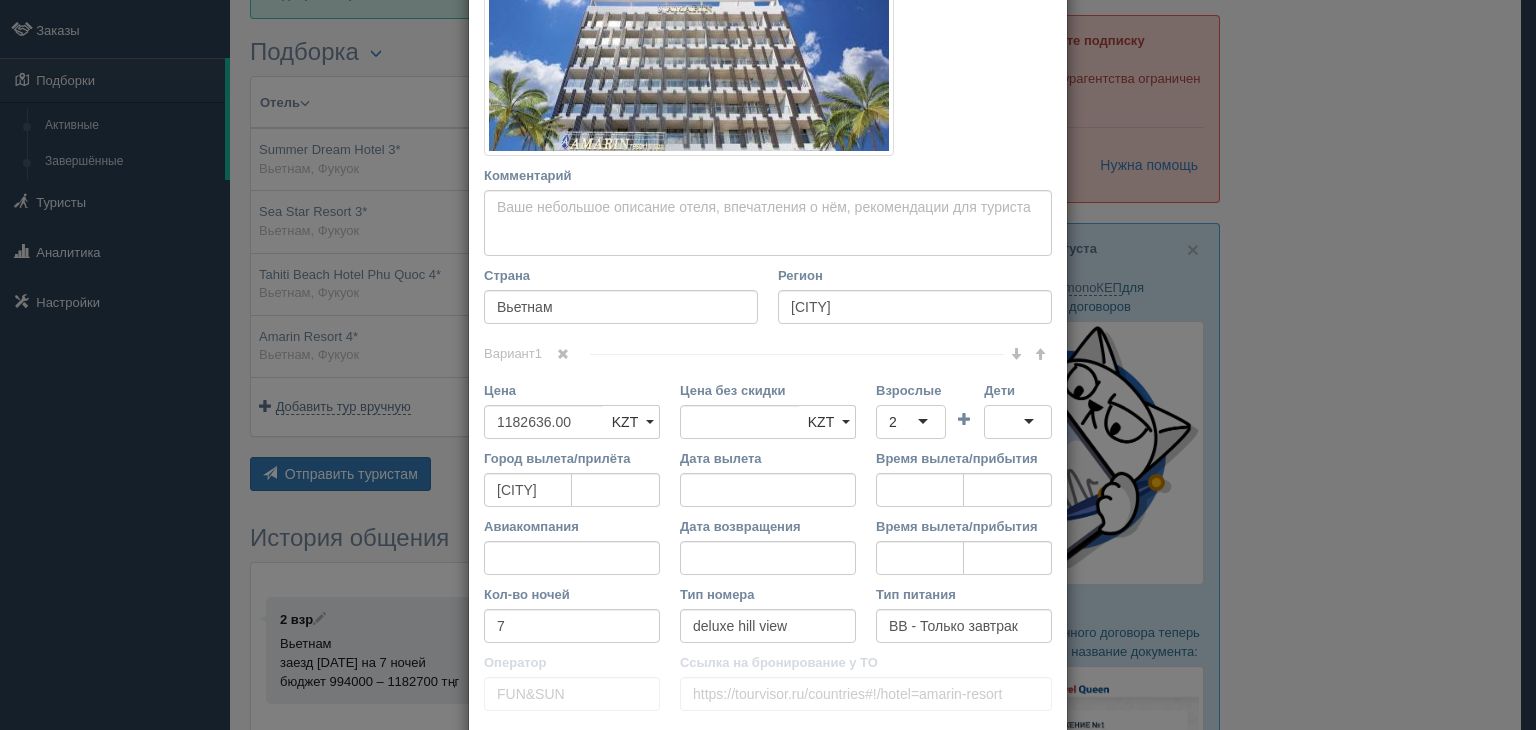 scroll, scrollTop: 500, scrollLeft: 0, axis: vertical 